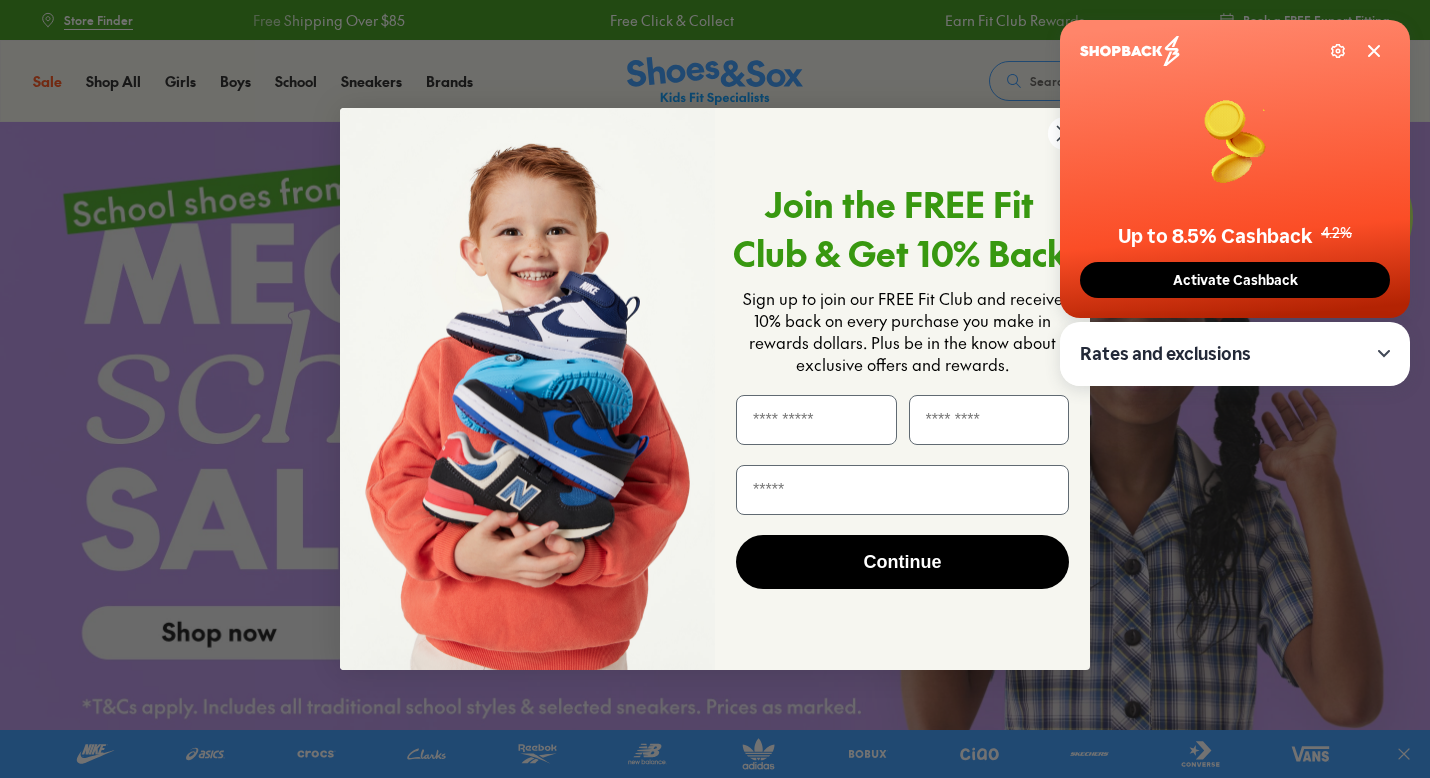 click 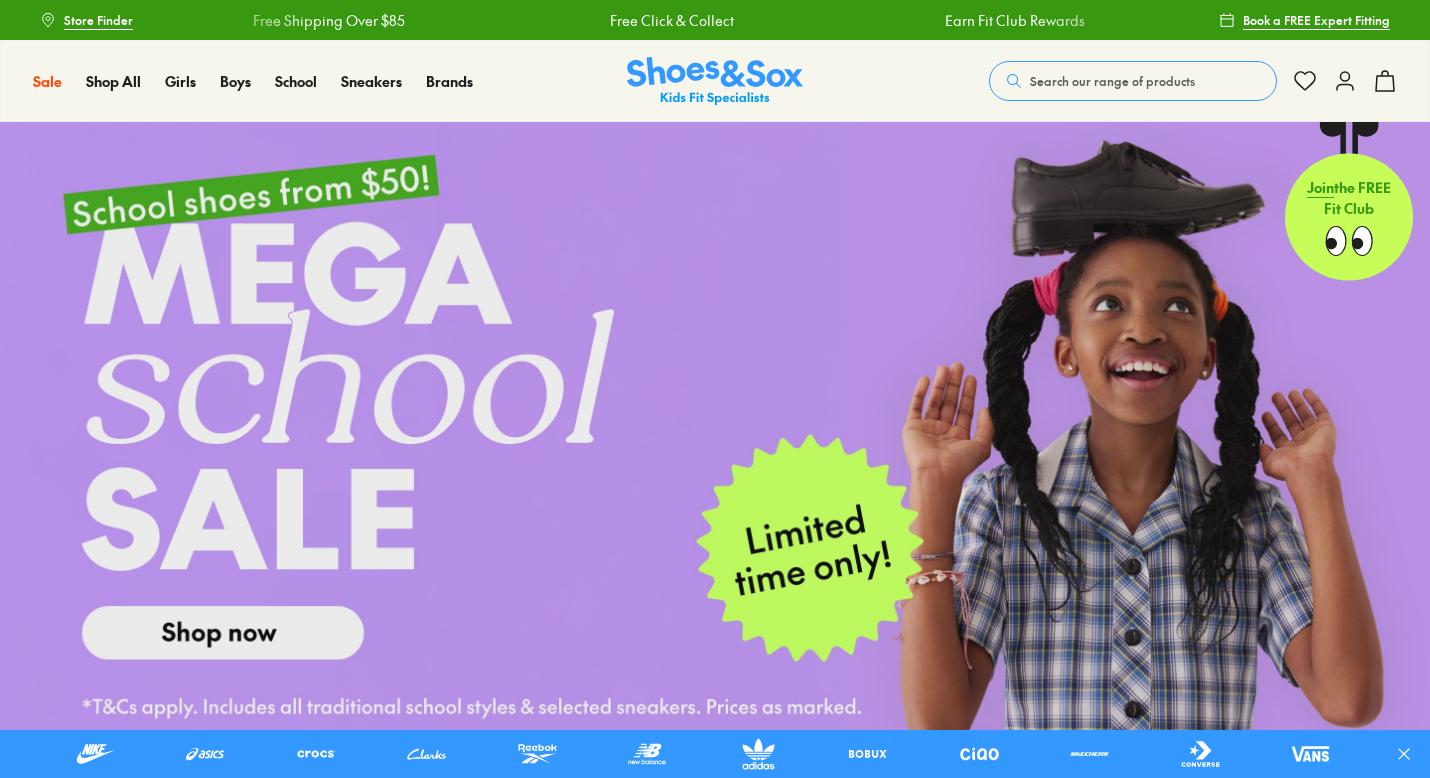 scroll, scrollTop: 0, scrollLeft: 0, axis: both 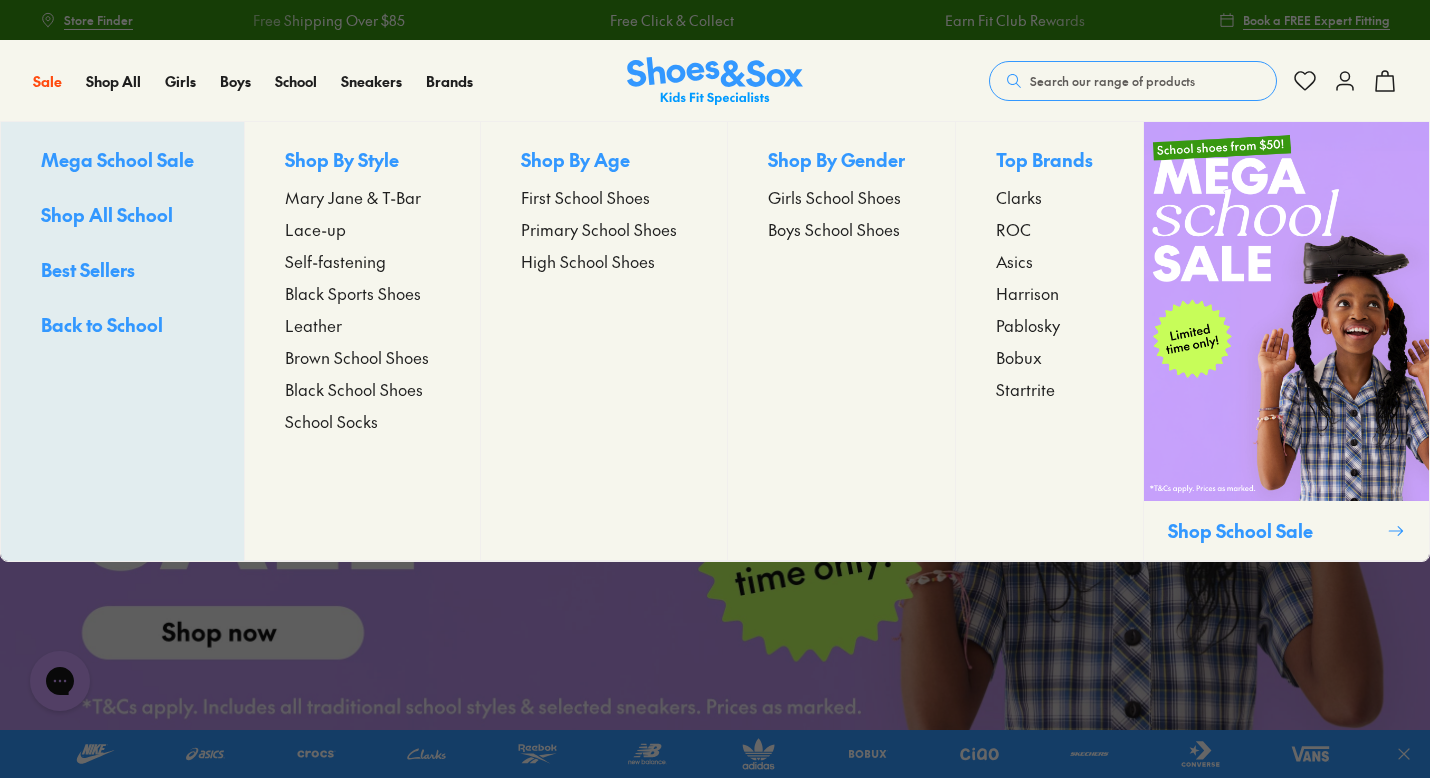 click on "Asics" at bounding box center (1014, 261) 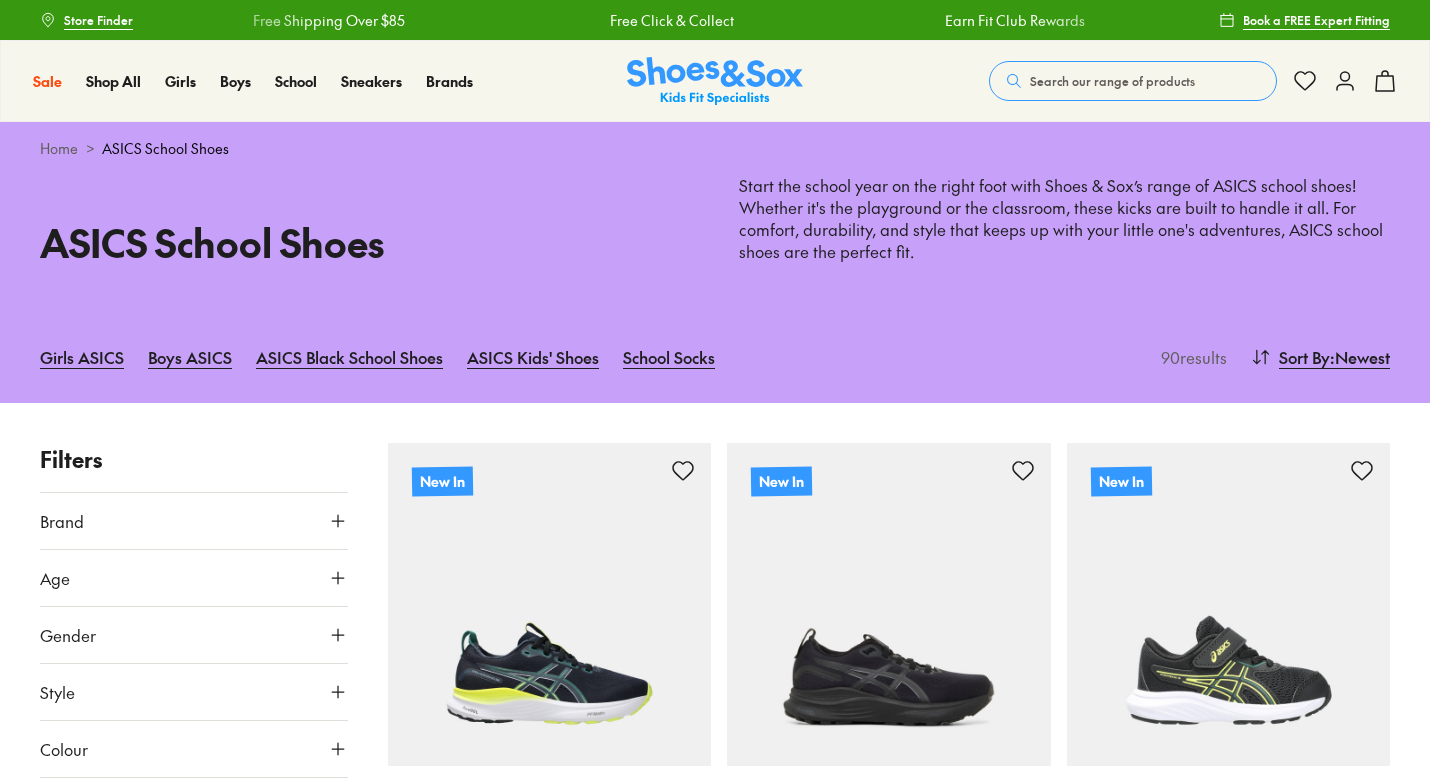 scroll, scrollTop: 0, scrollLeft: 0, axis: both 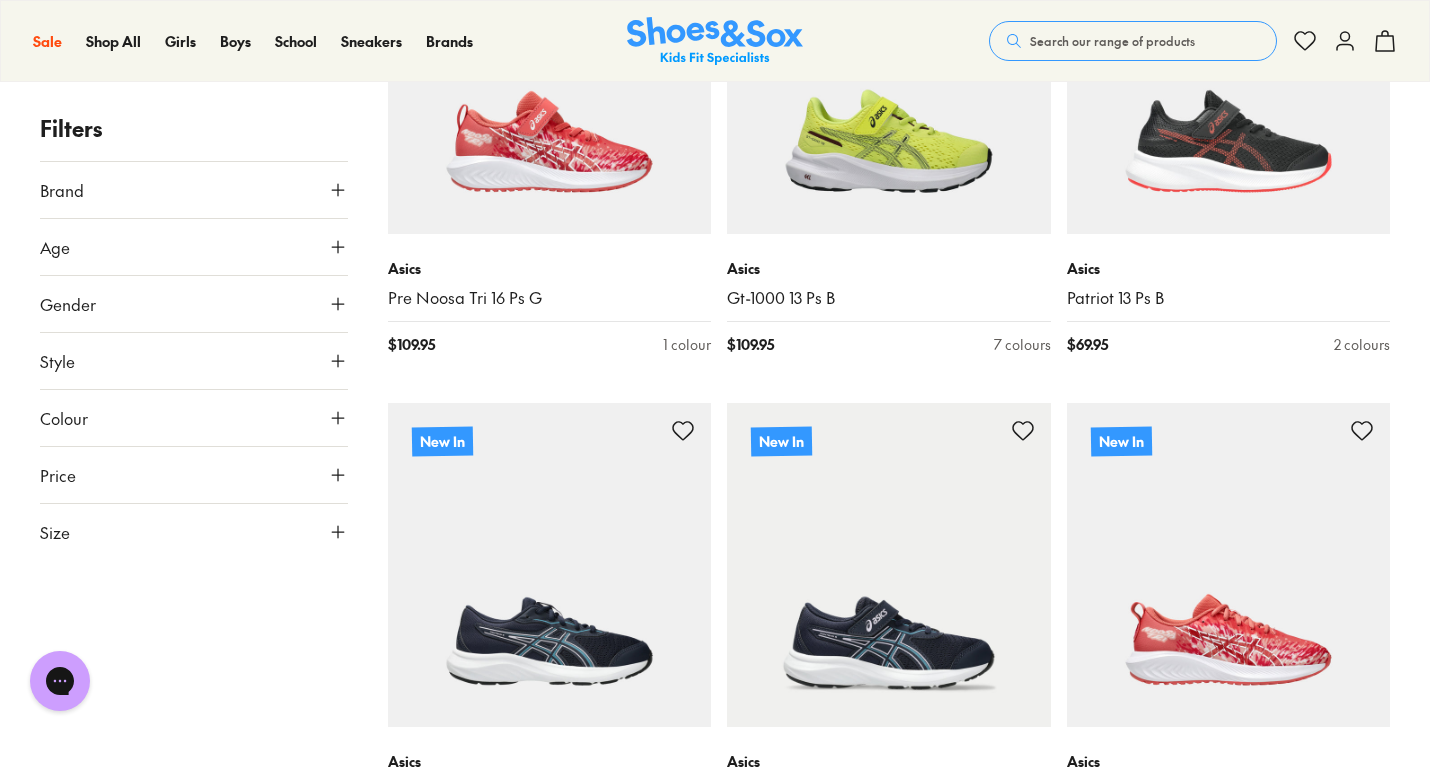 click 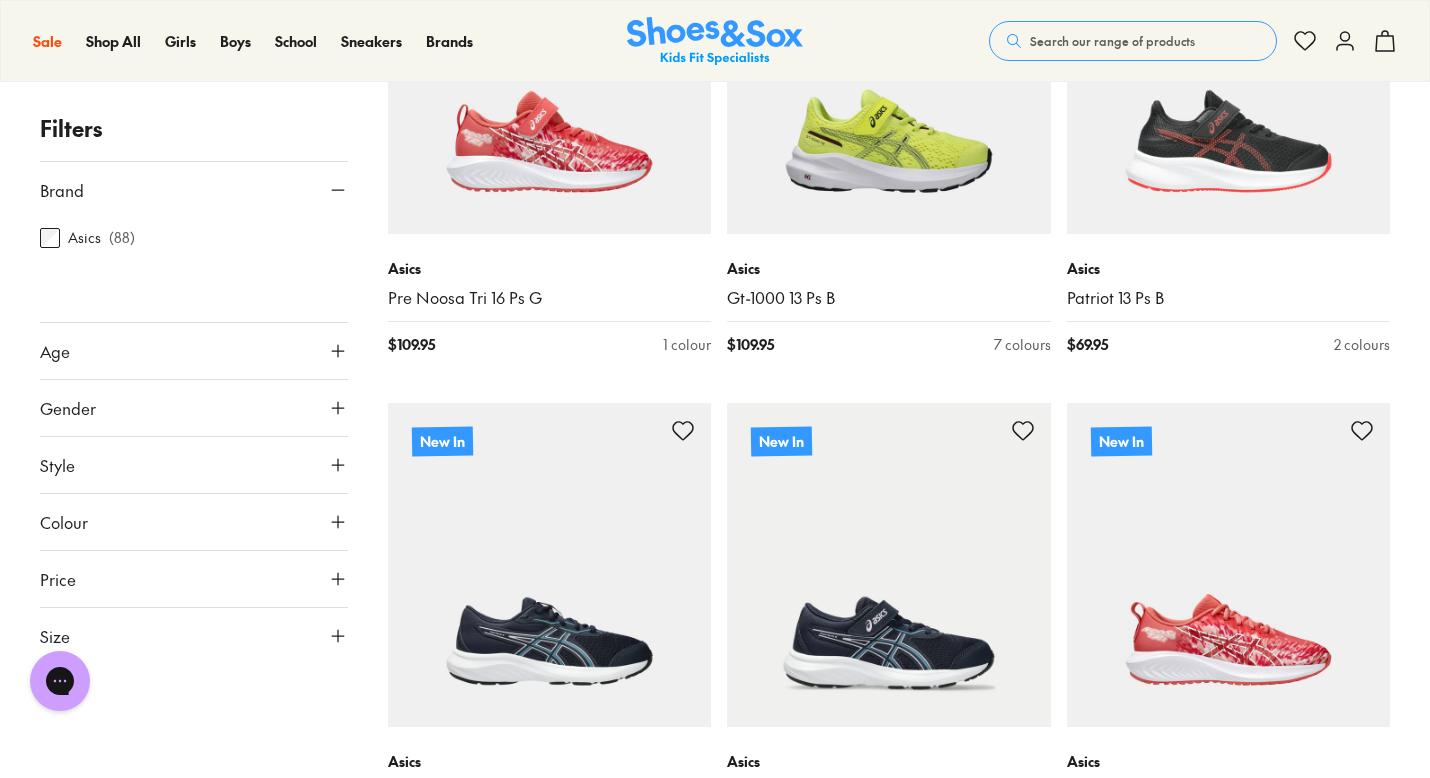 click 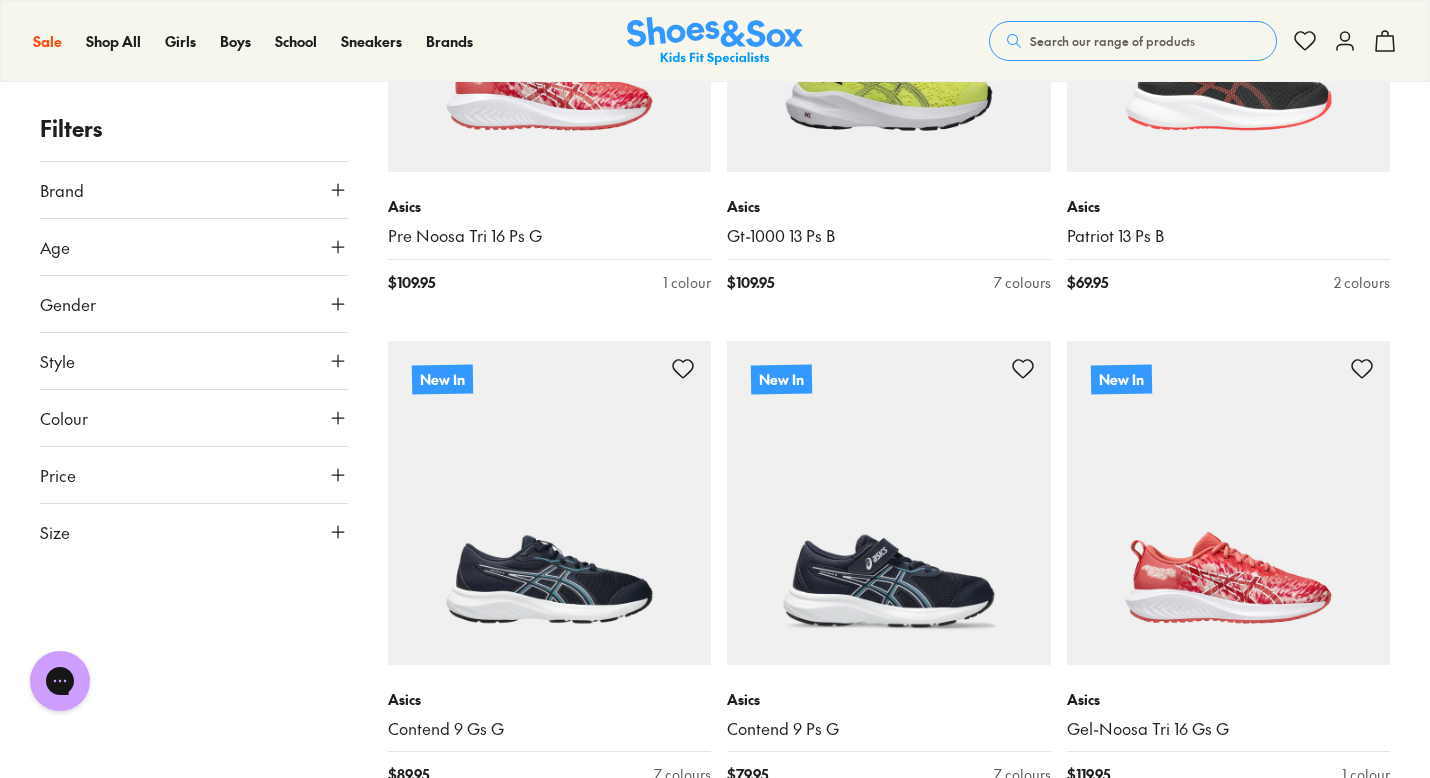 scroll, scrollTop: 4126, scrollLeft: 0, axis: vertical 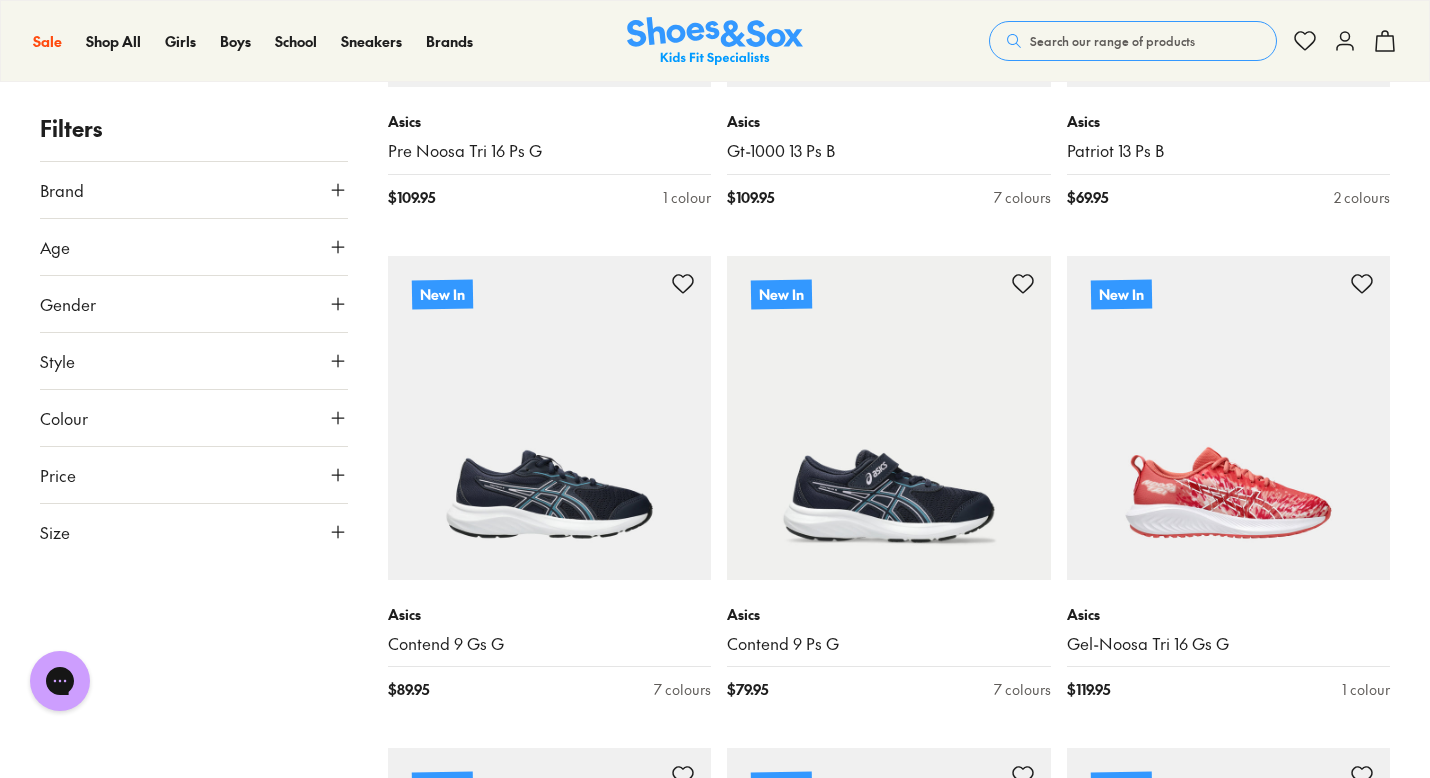 click on "Gender" at bounding box center (194, 304) 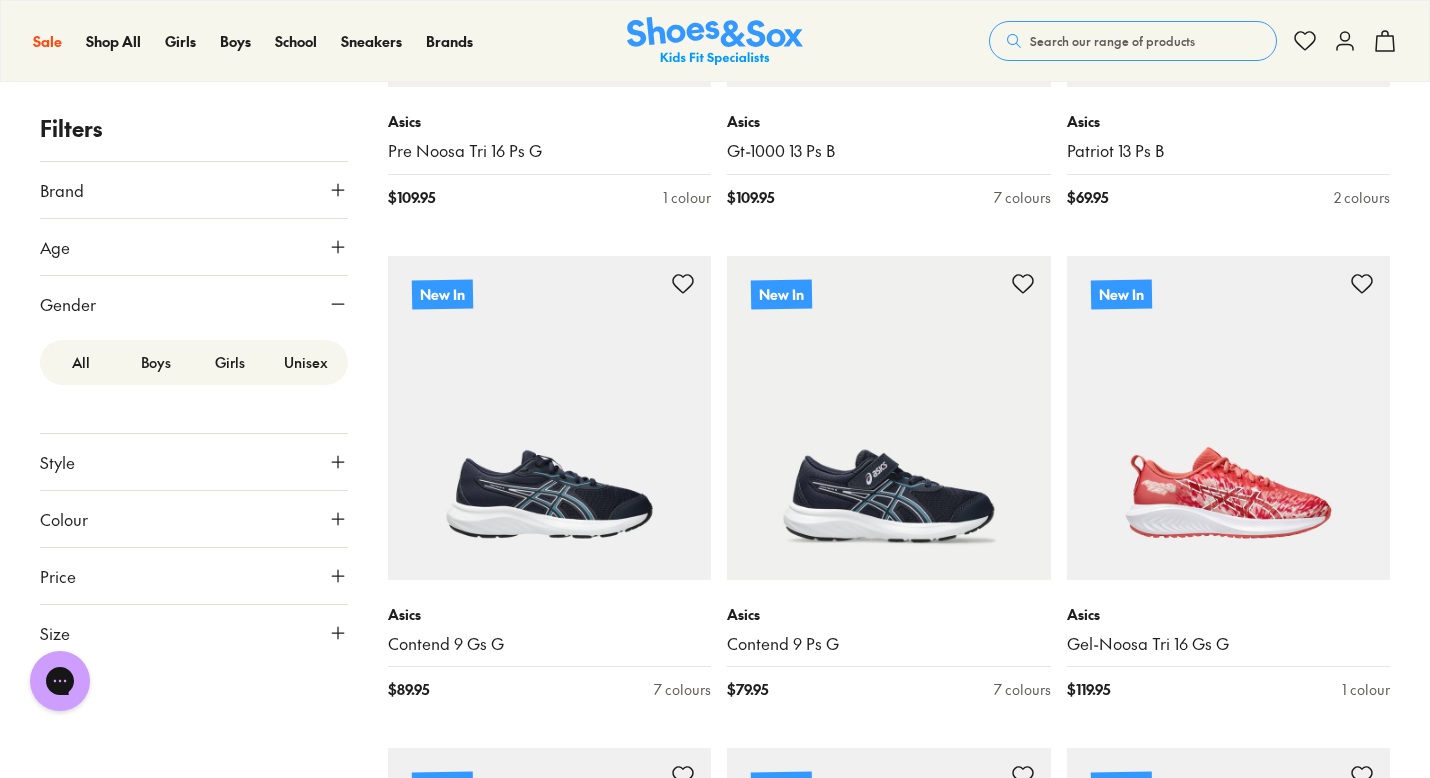 click 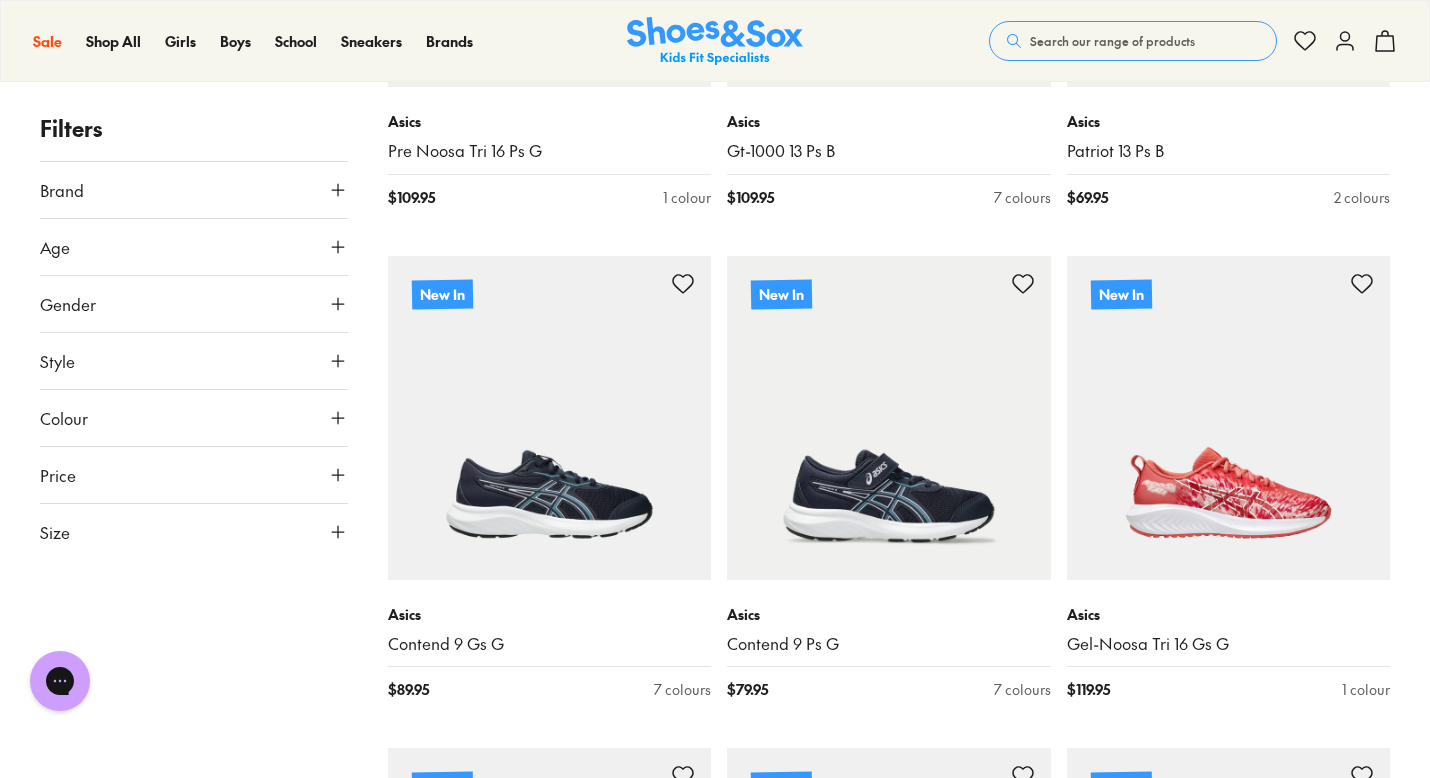 click 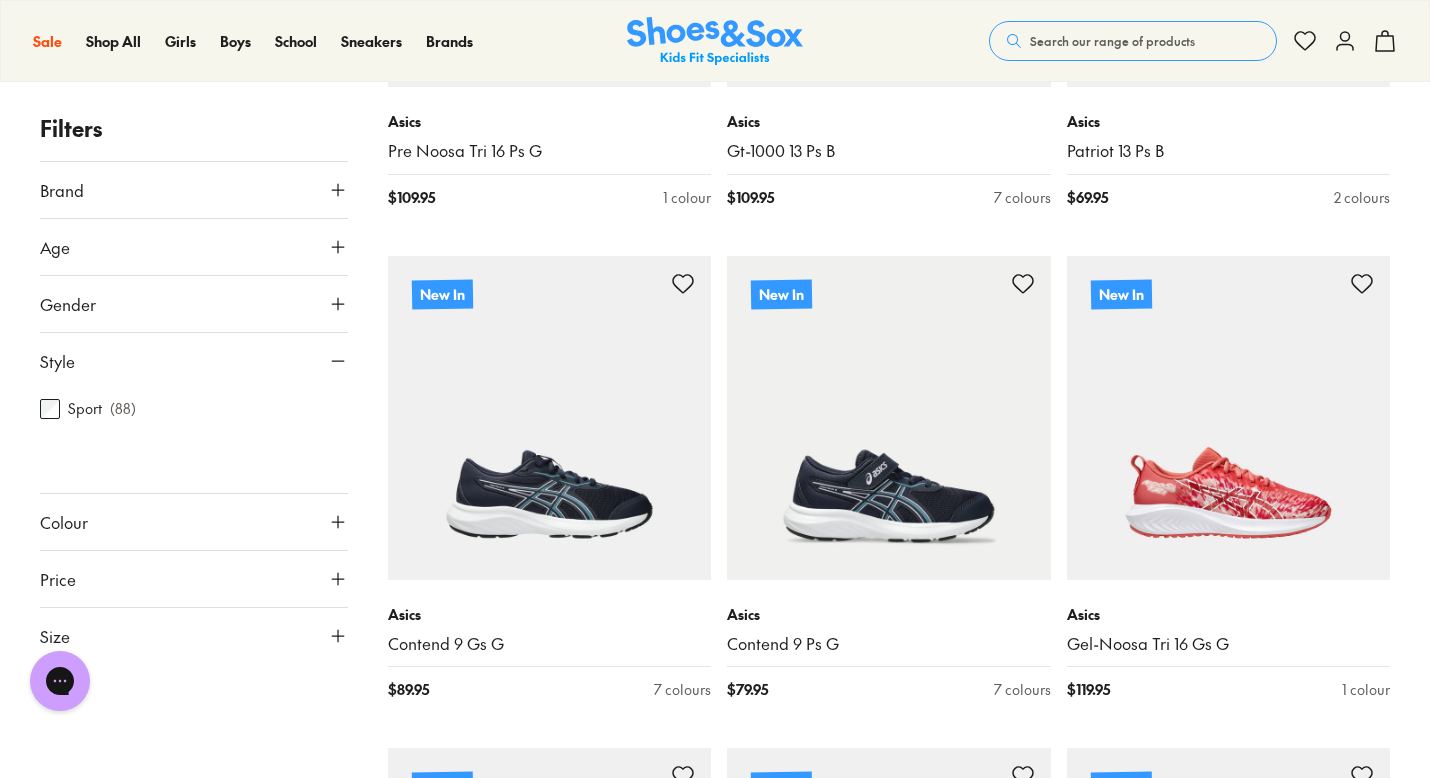click 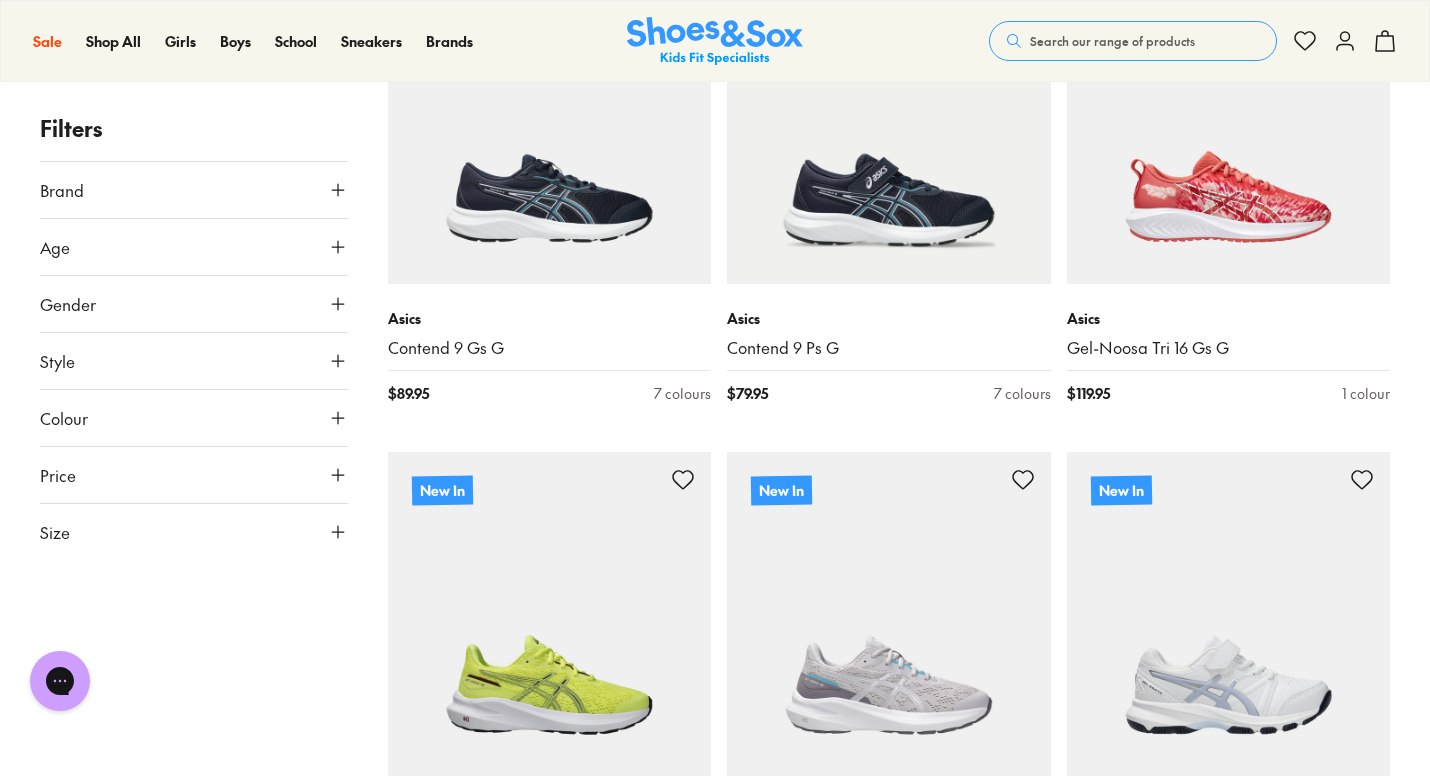 scroll, scrollTop: 4531, scrollLeft: 0, axis: vertical 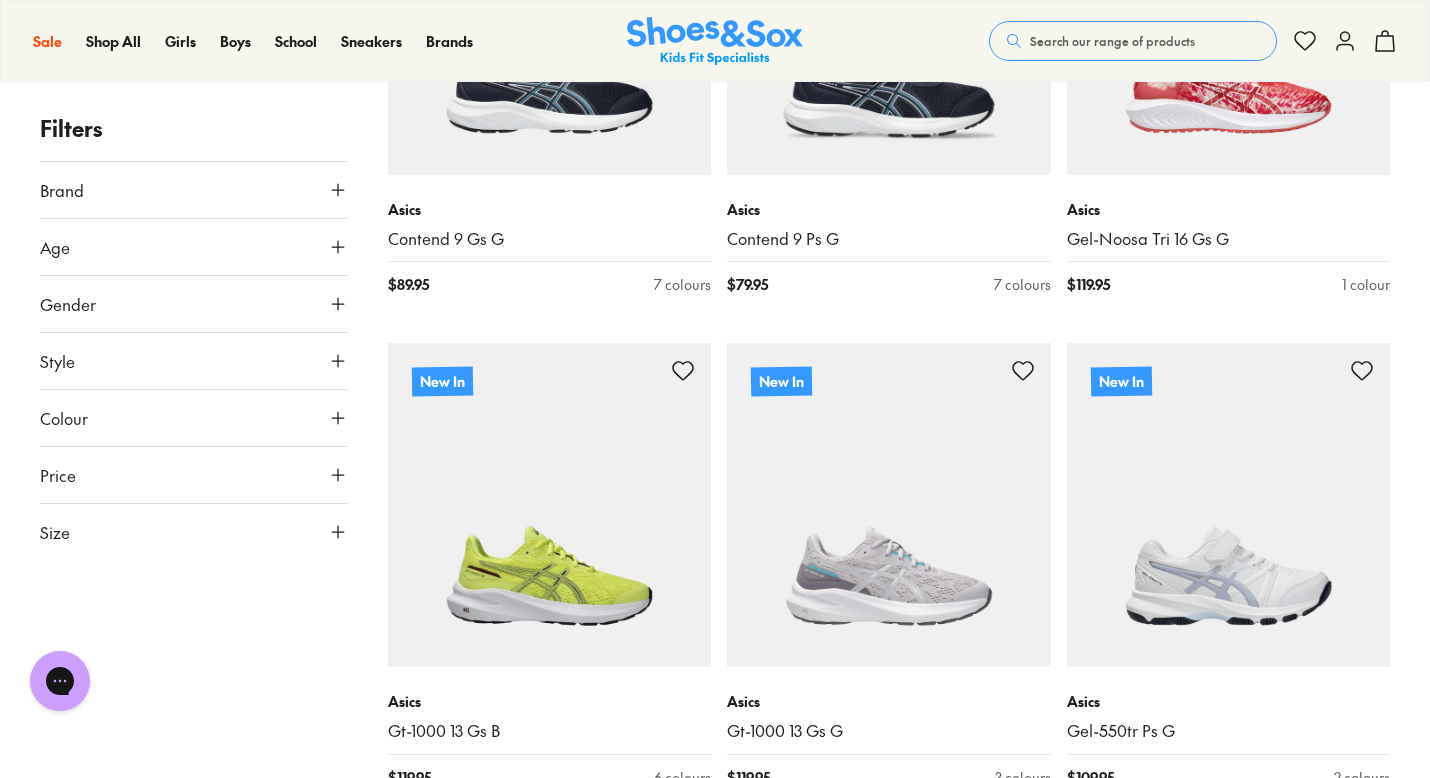 click 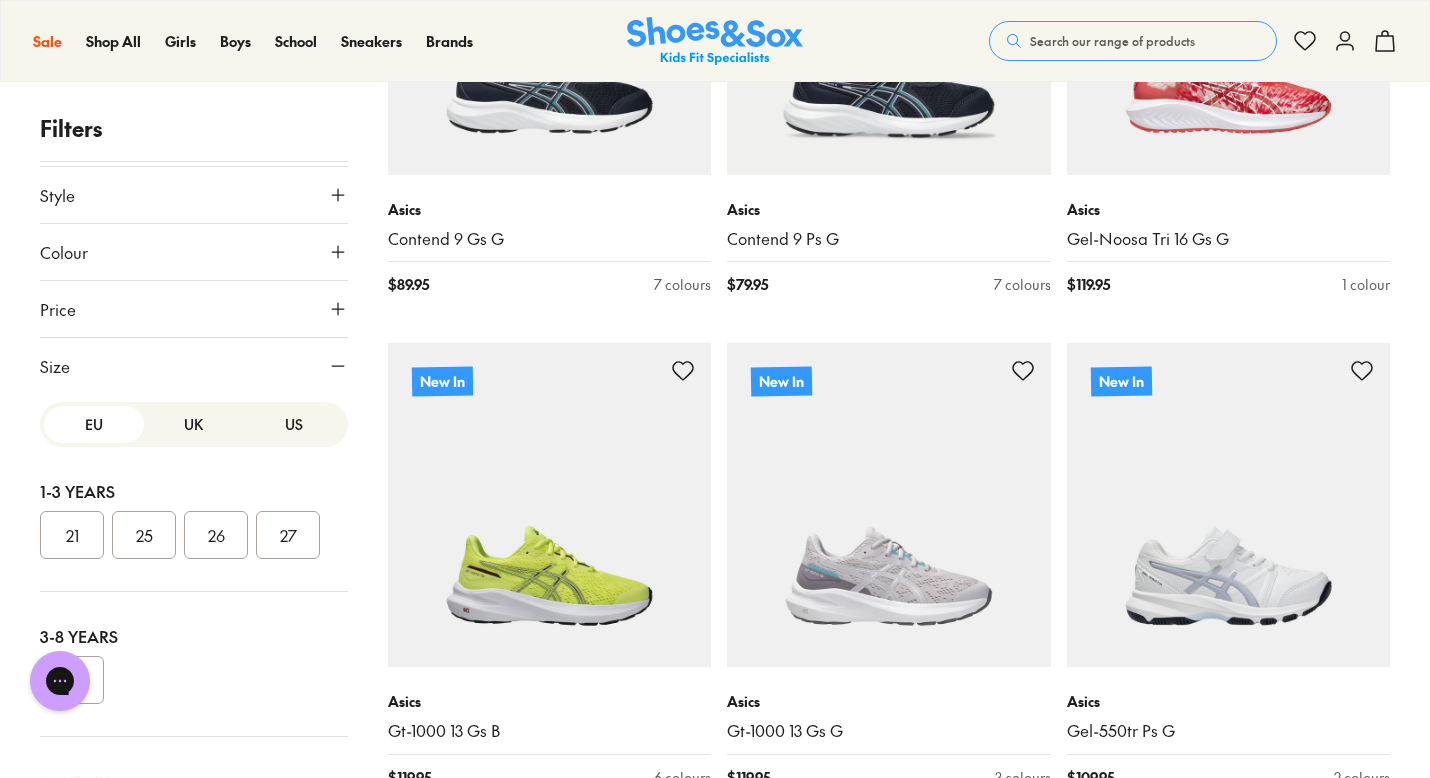 scroll, scrollTop: 400, scrollLeft: 0, axis: vertical 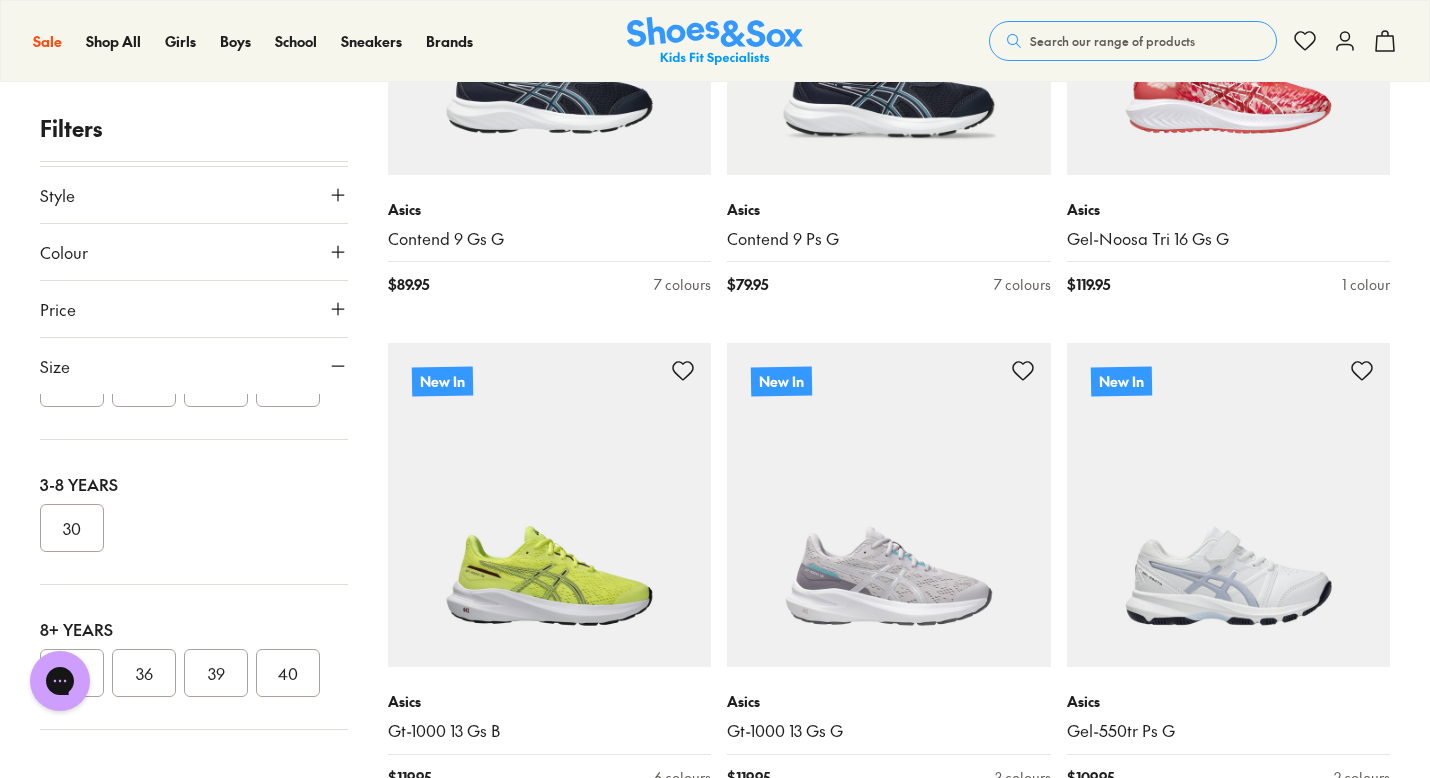 click on "36" at bounding box center (144, 673) 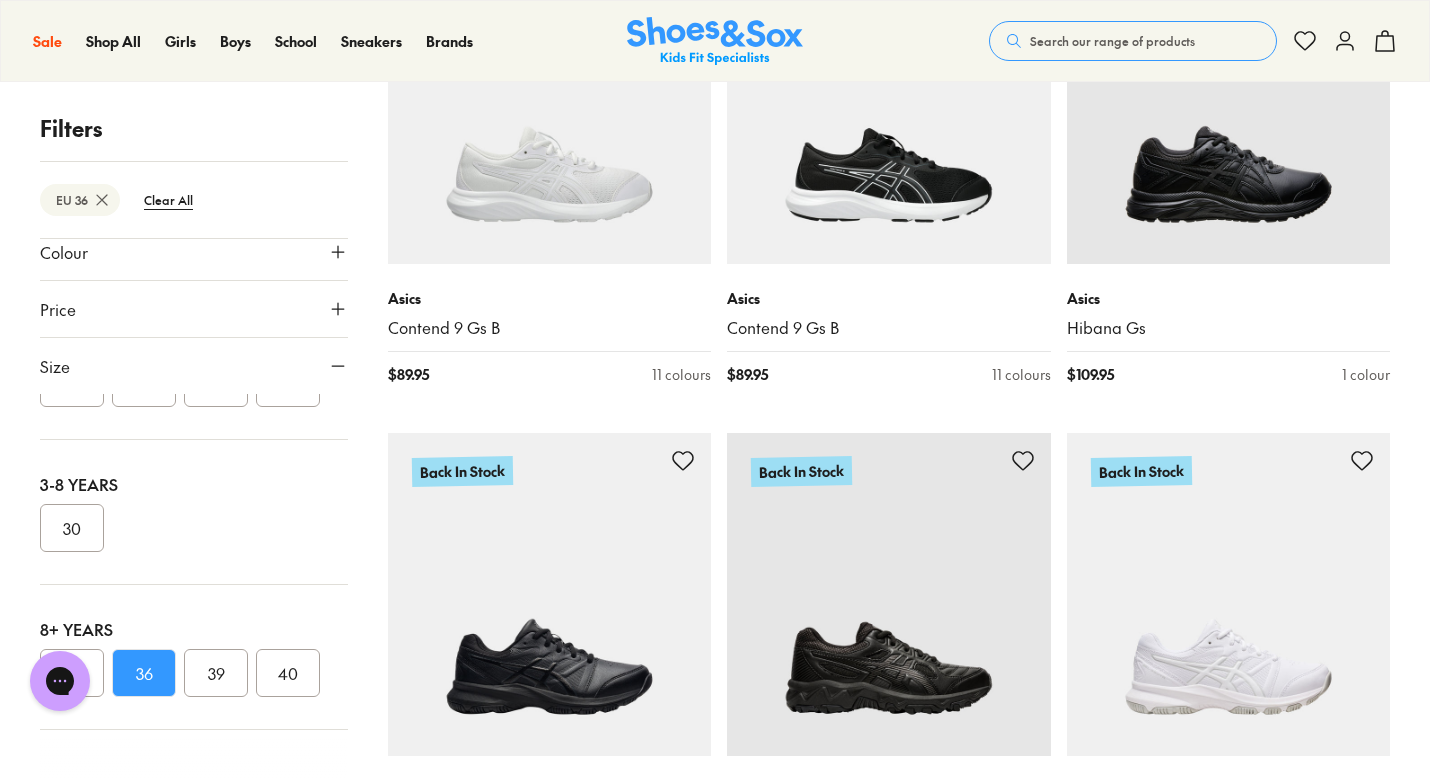 scroll, scrollTop: 3562, scrollLeft: 0, axis: vertical 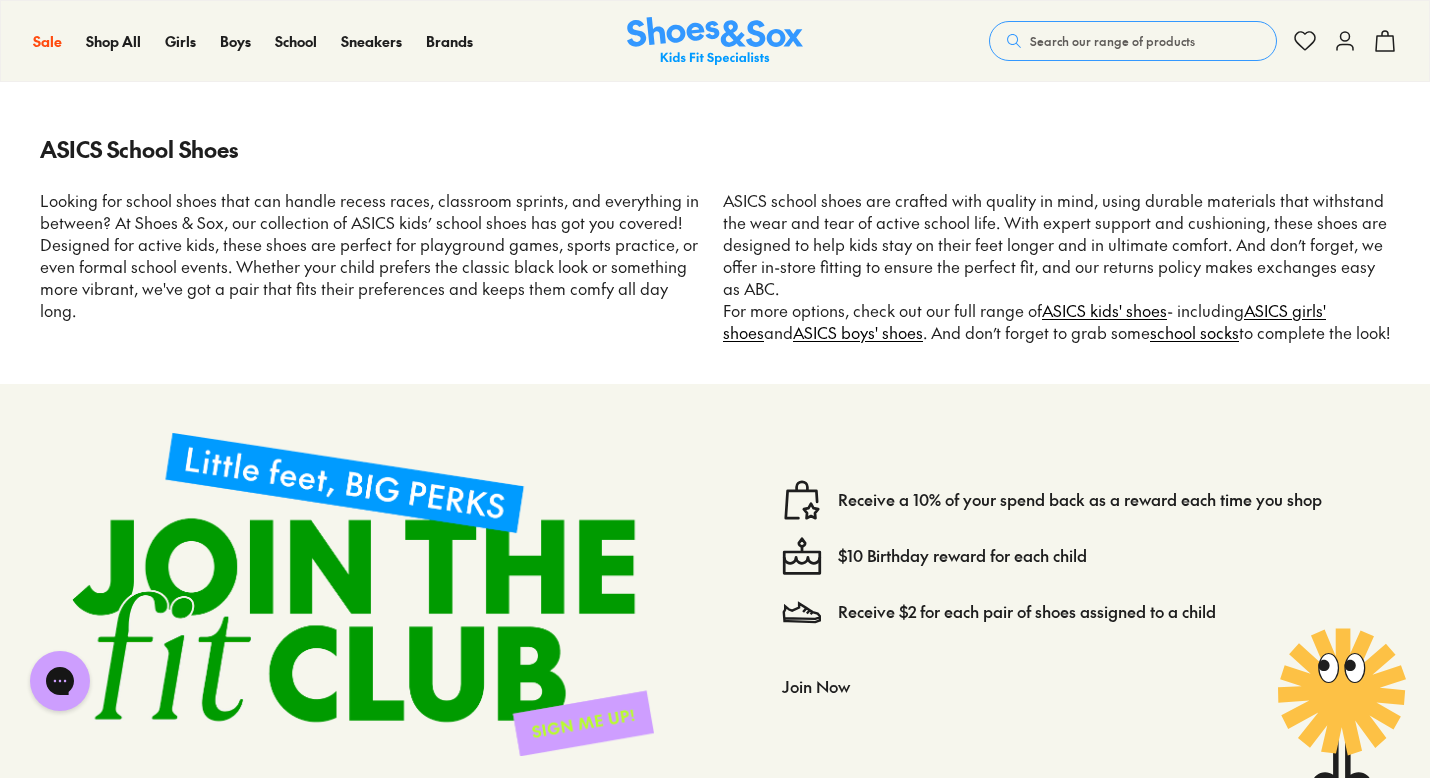 click on "Load More" at bounding box center (715, 47) 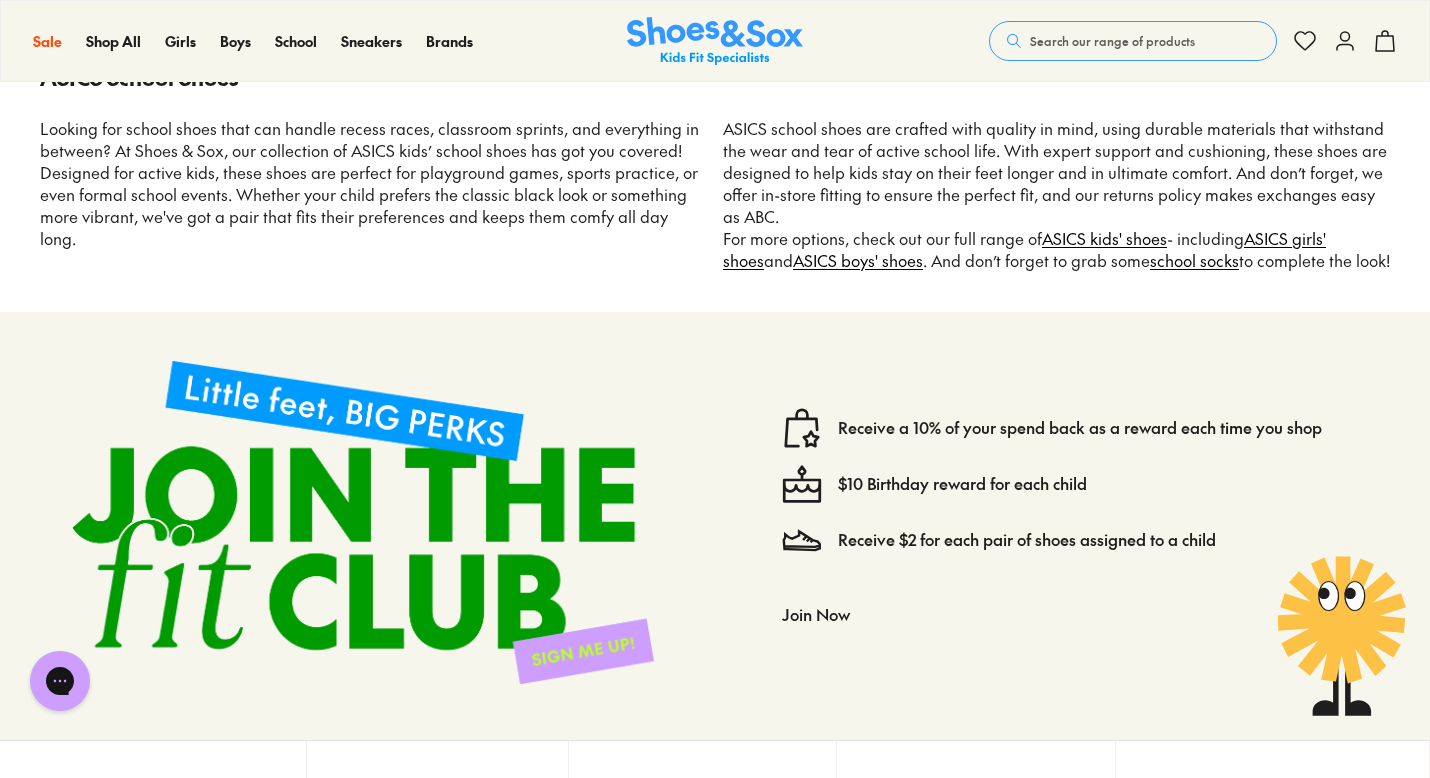 click on "Load More" at bounding box center [715, -25] 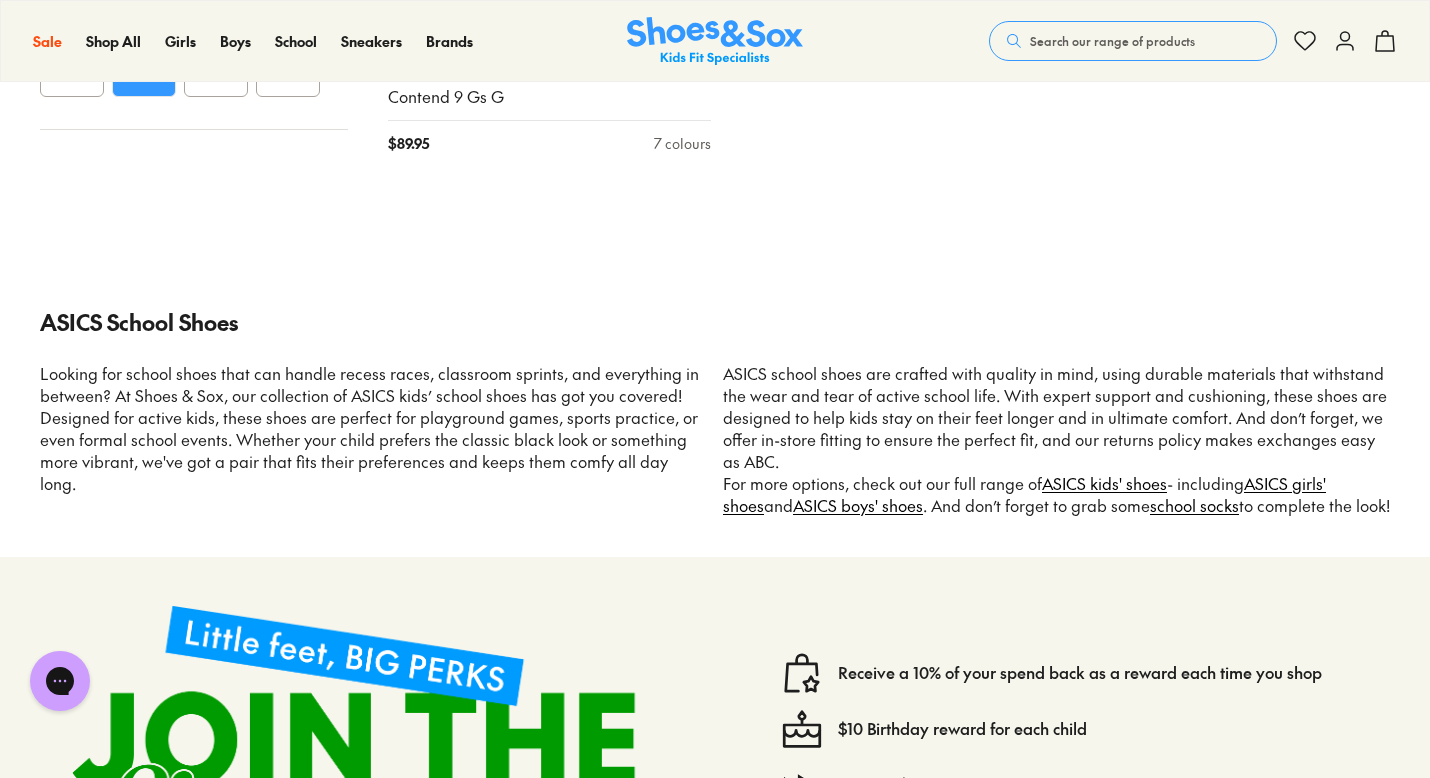 scroll, scrollTop: 6676, scrollLeft: 0, axis: vertical 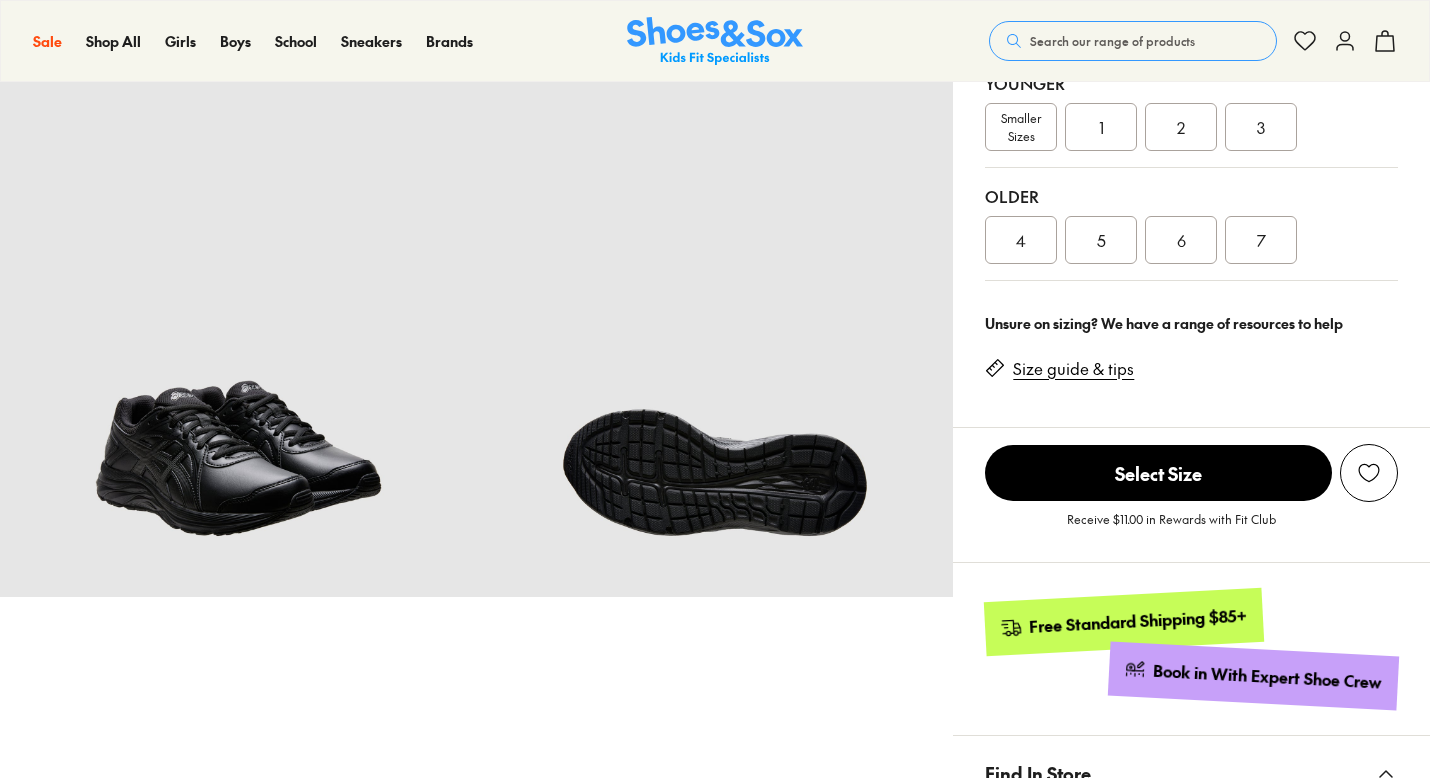 click 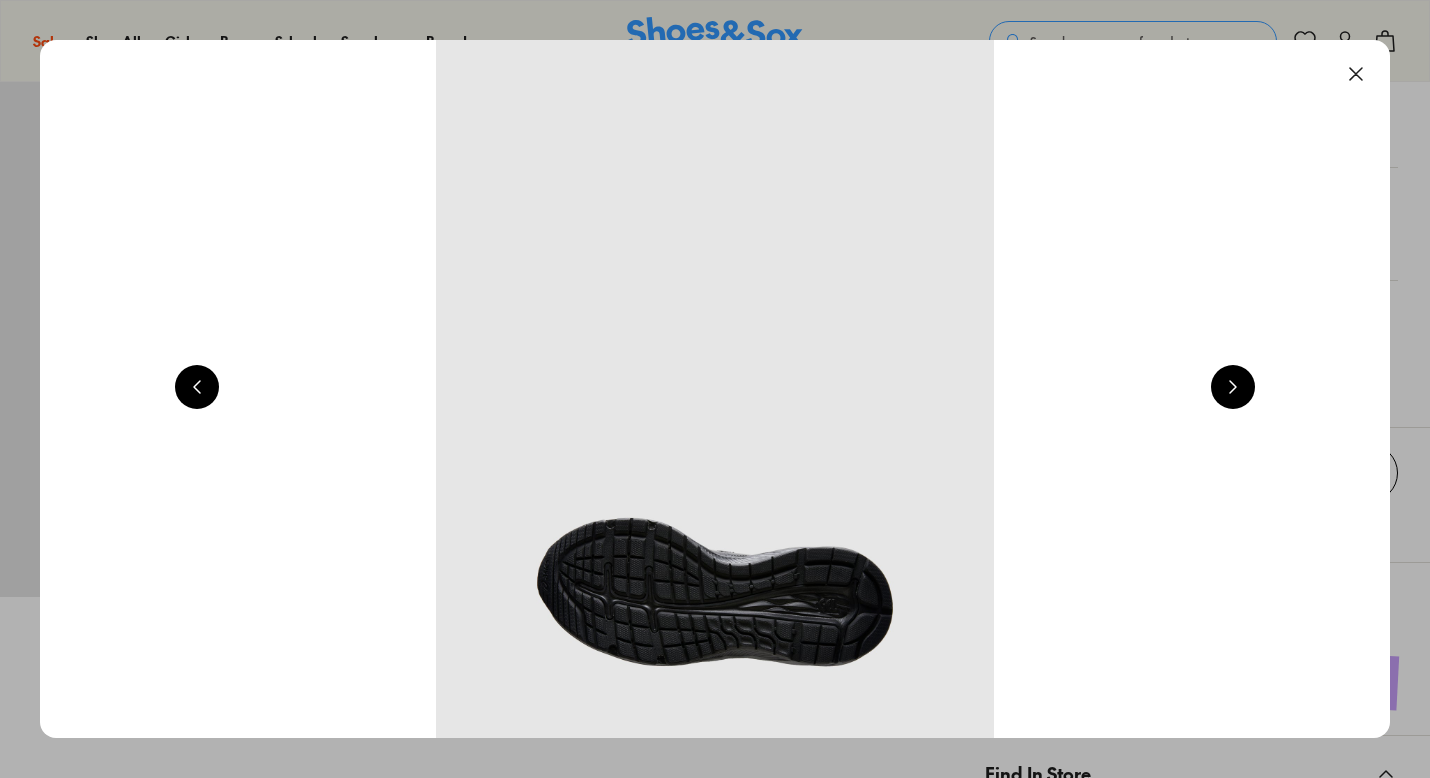 scroll, scrollTop: 0, scrollLeft: 0, axis: both 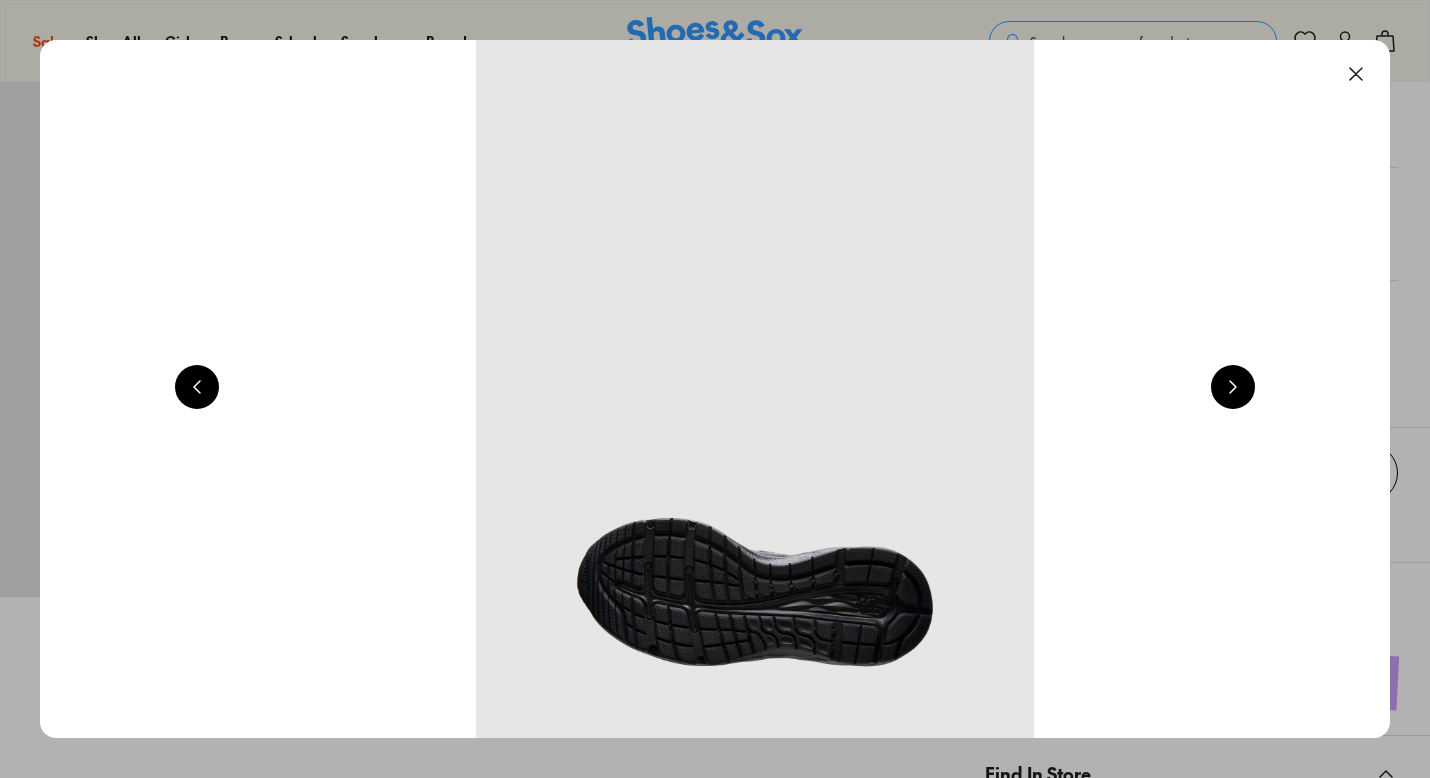 click at bounding box center [1233, 387] 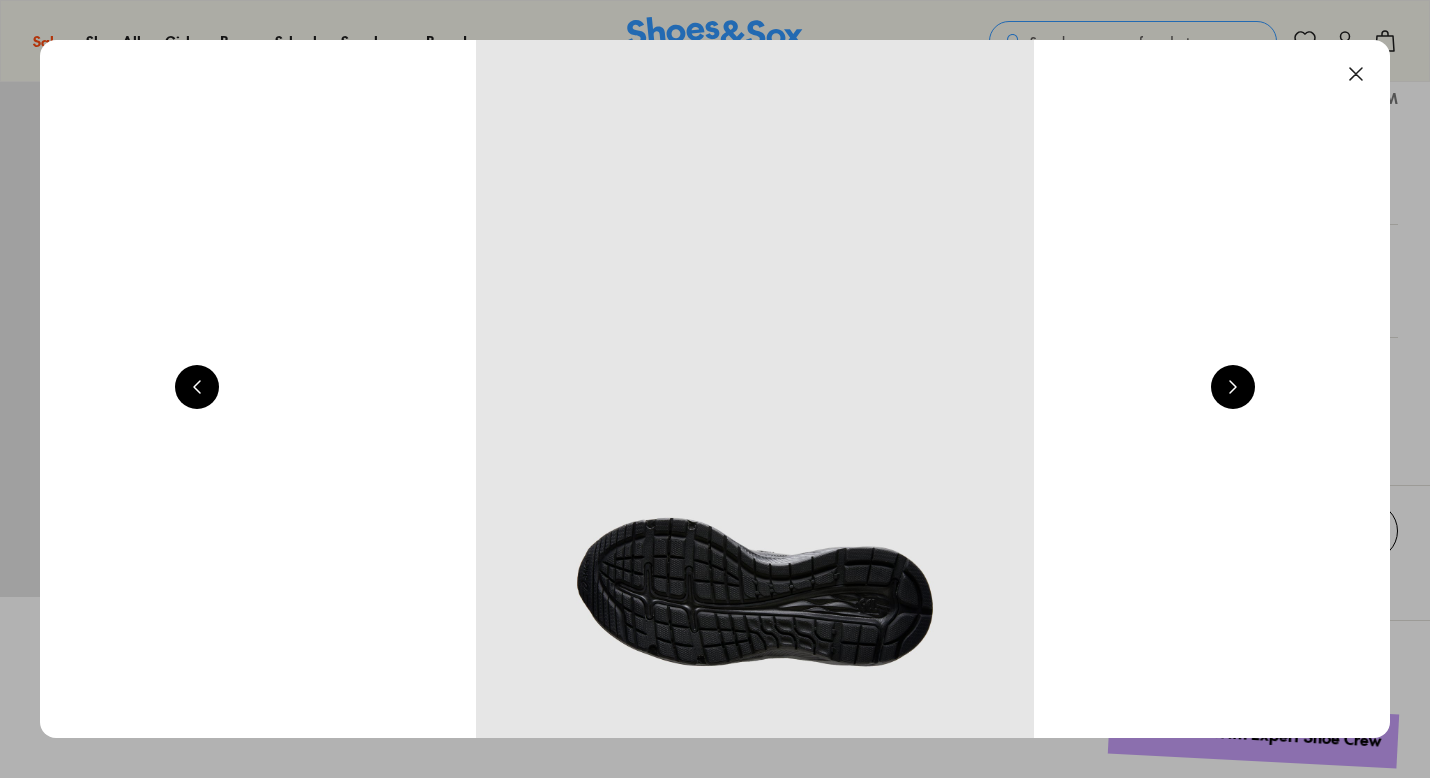 click at bounding box center [1233, 387] 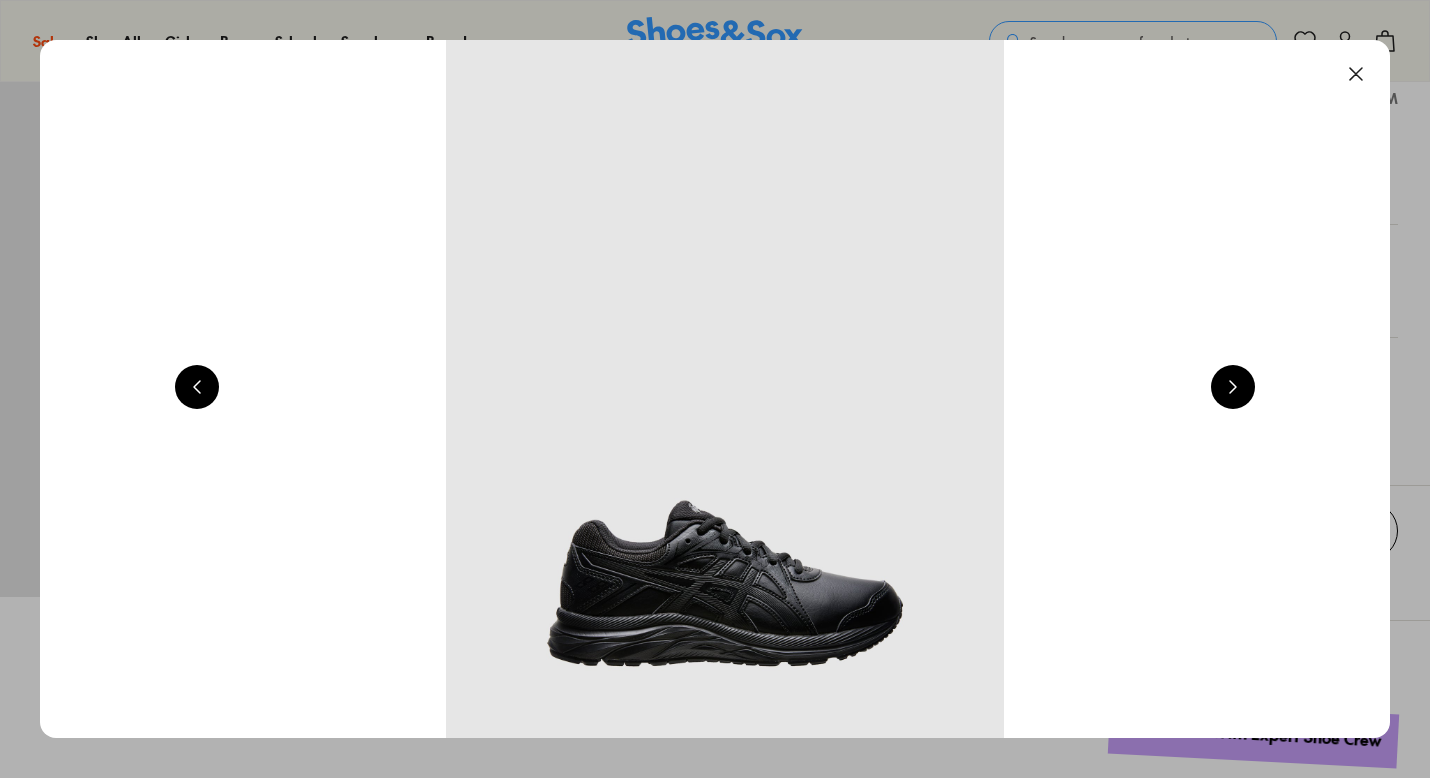 select on "*" 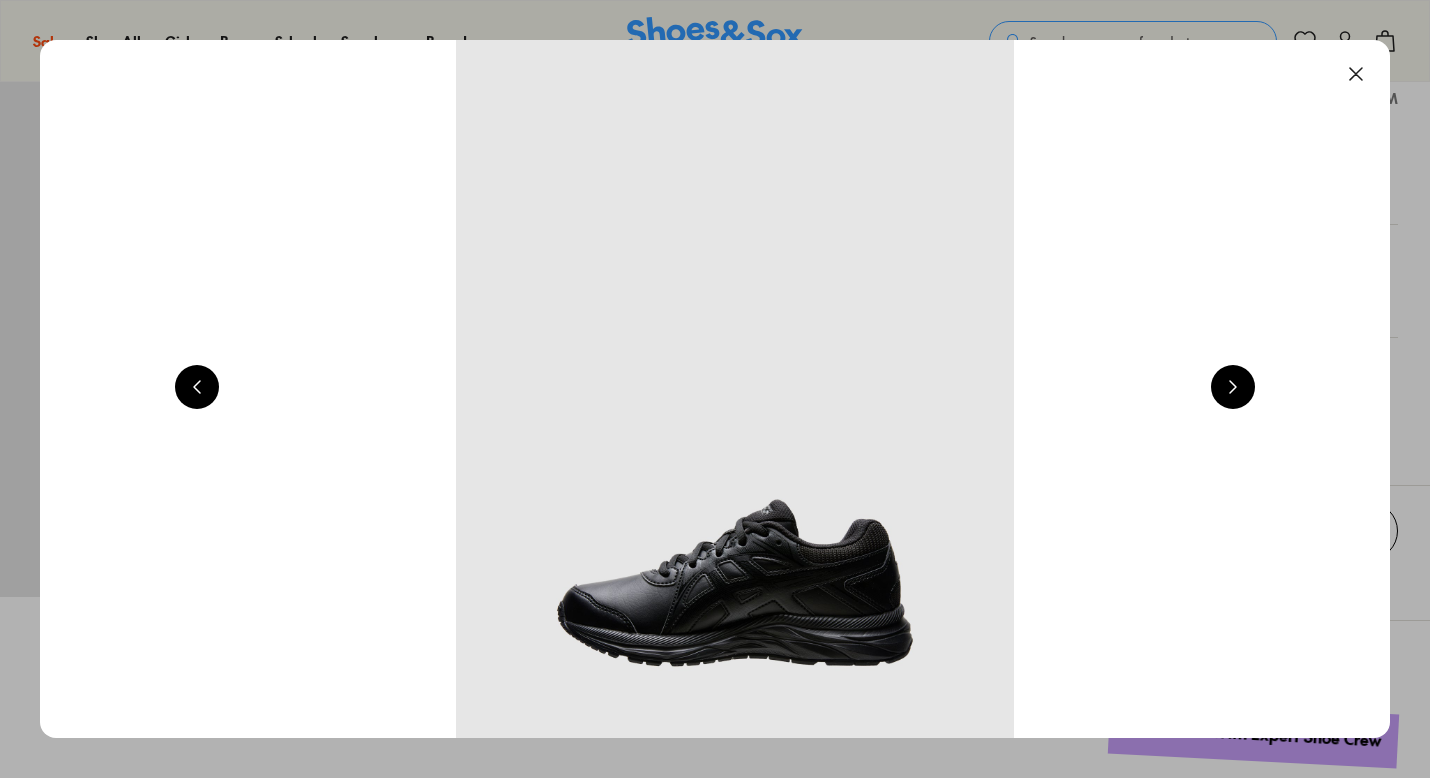 click at bounding box center (1233, 387) 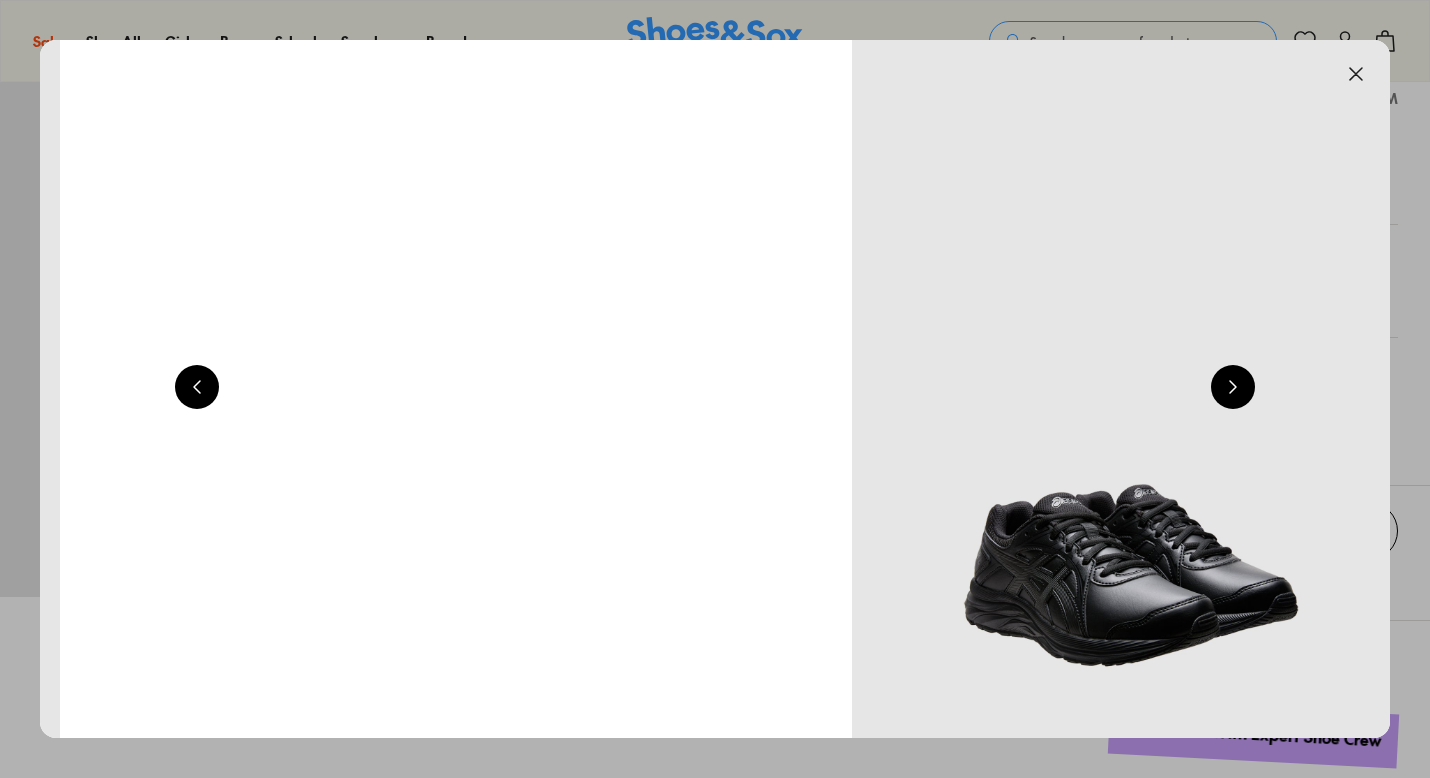 scroll, scrollTop: 0, scrollLeft: 4020, axis: horizontal 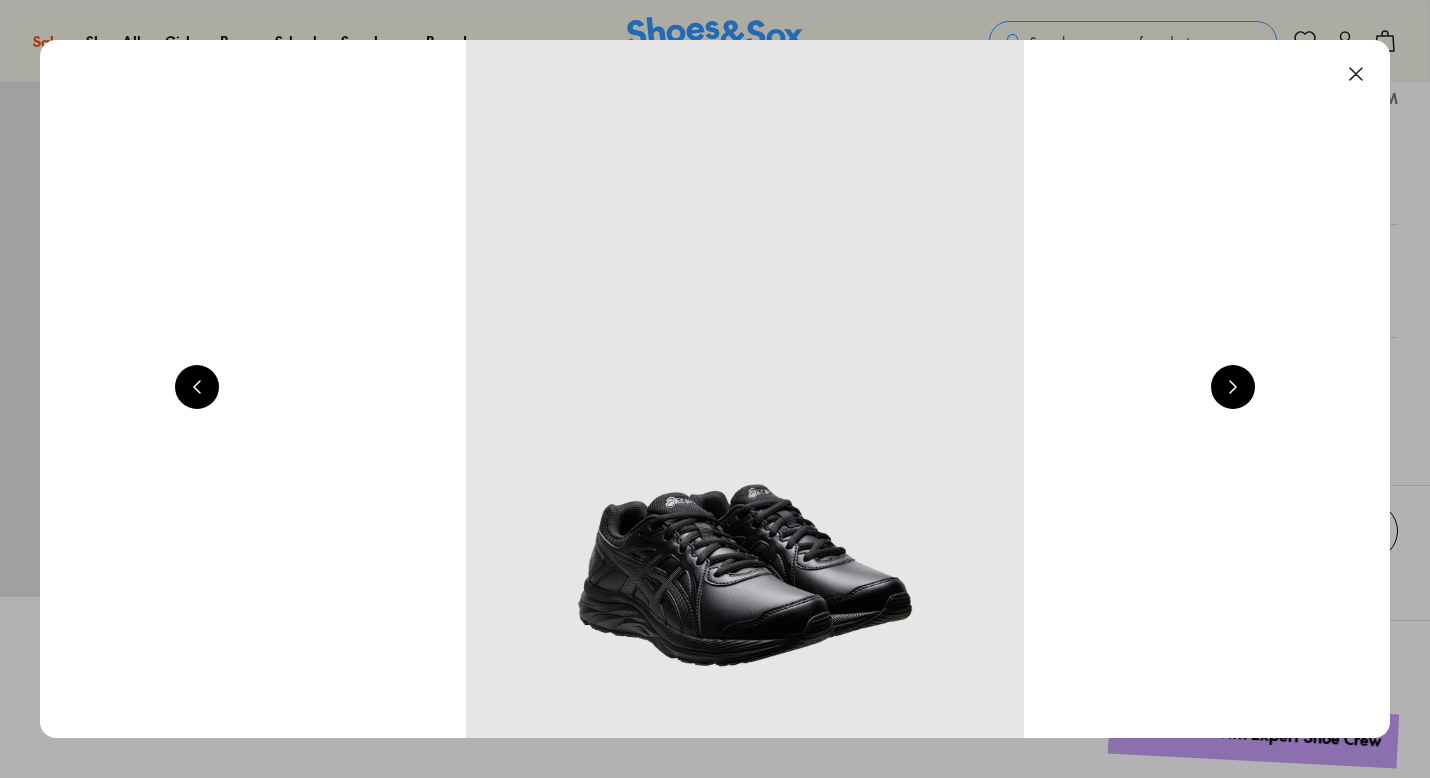 click at bounding box center (1356, 74) 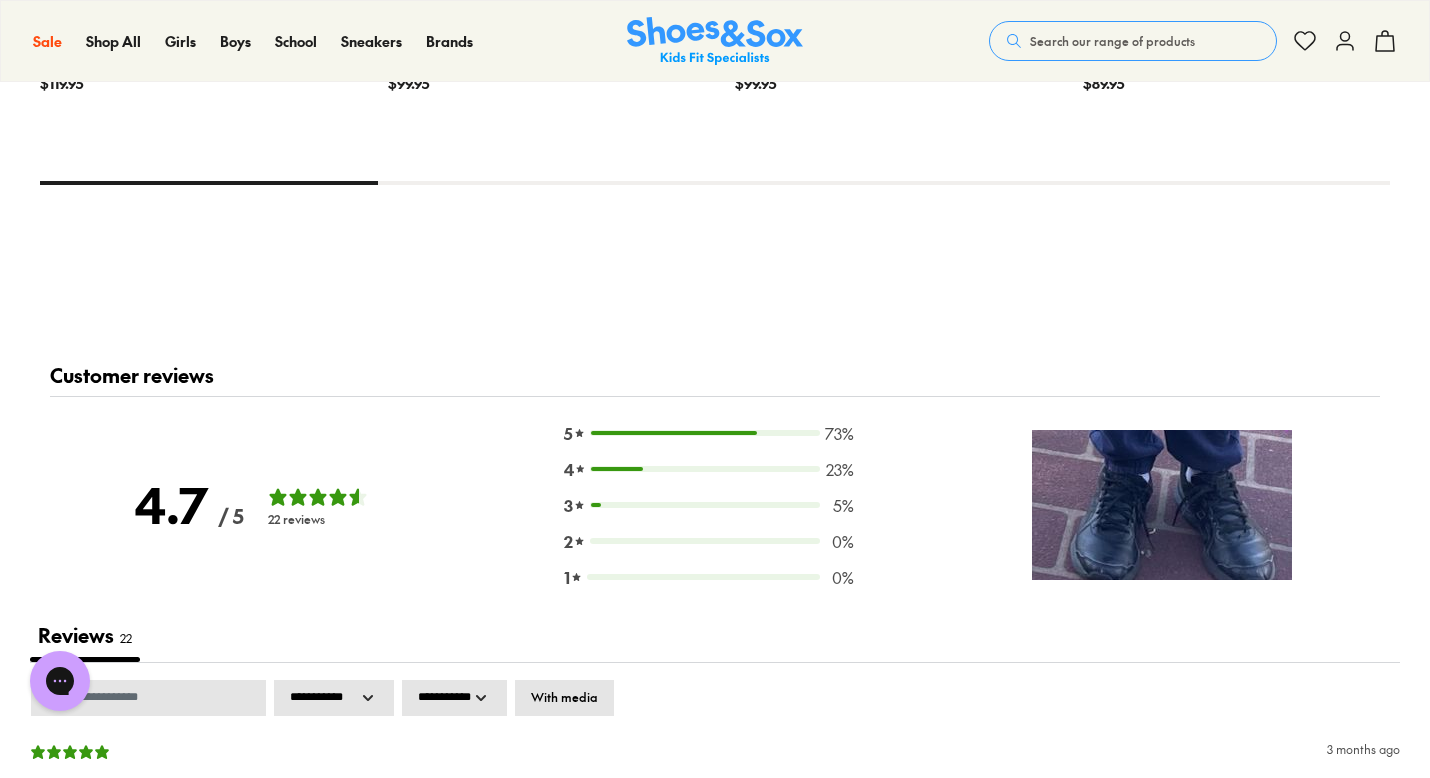 scroll, scrollTop: 2509, scrollLeft: 0, axis: vertical 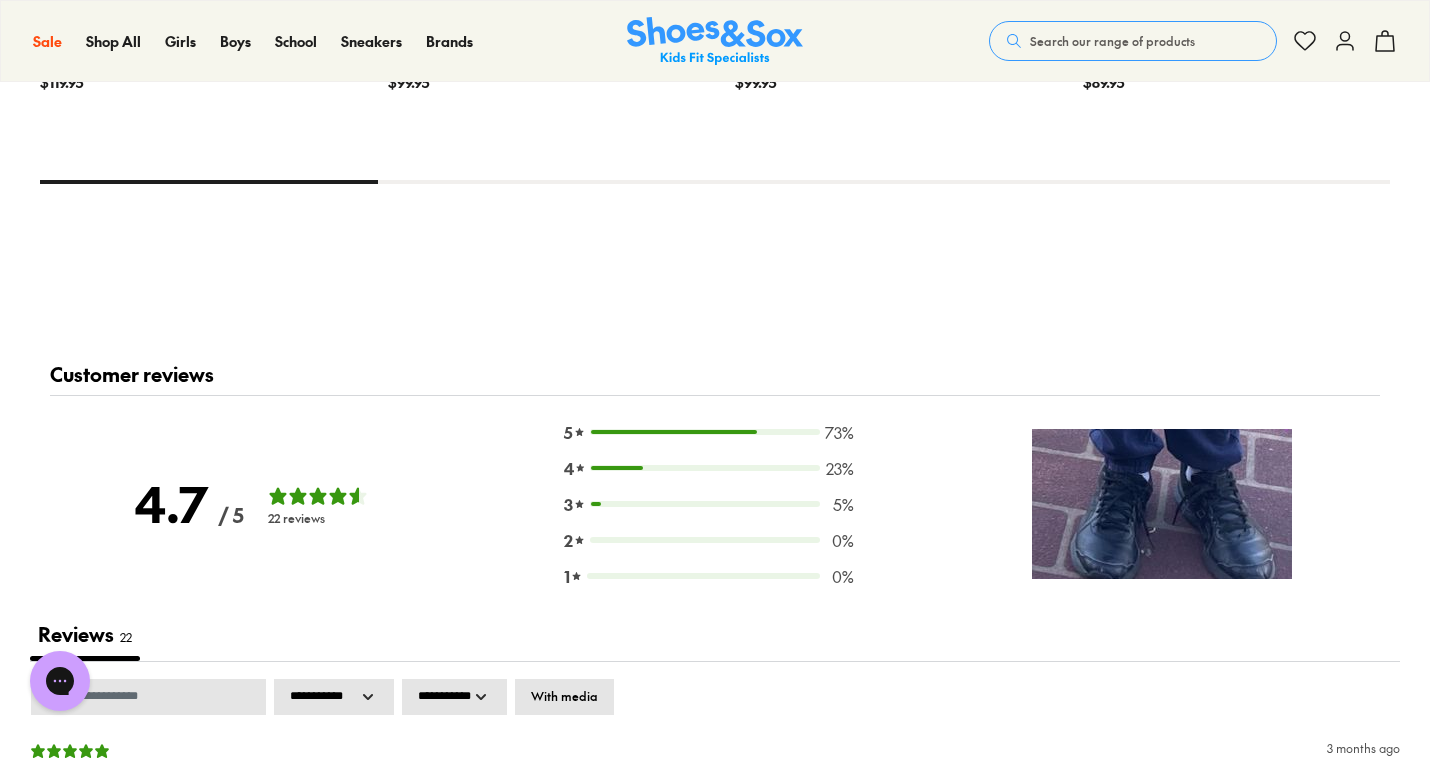 click at bounding box center (715, 182) 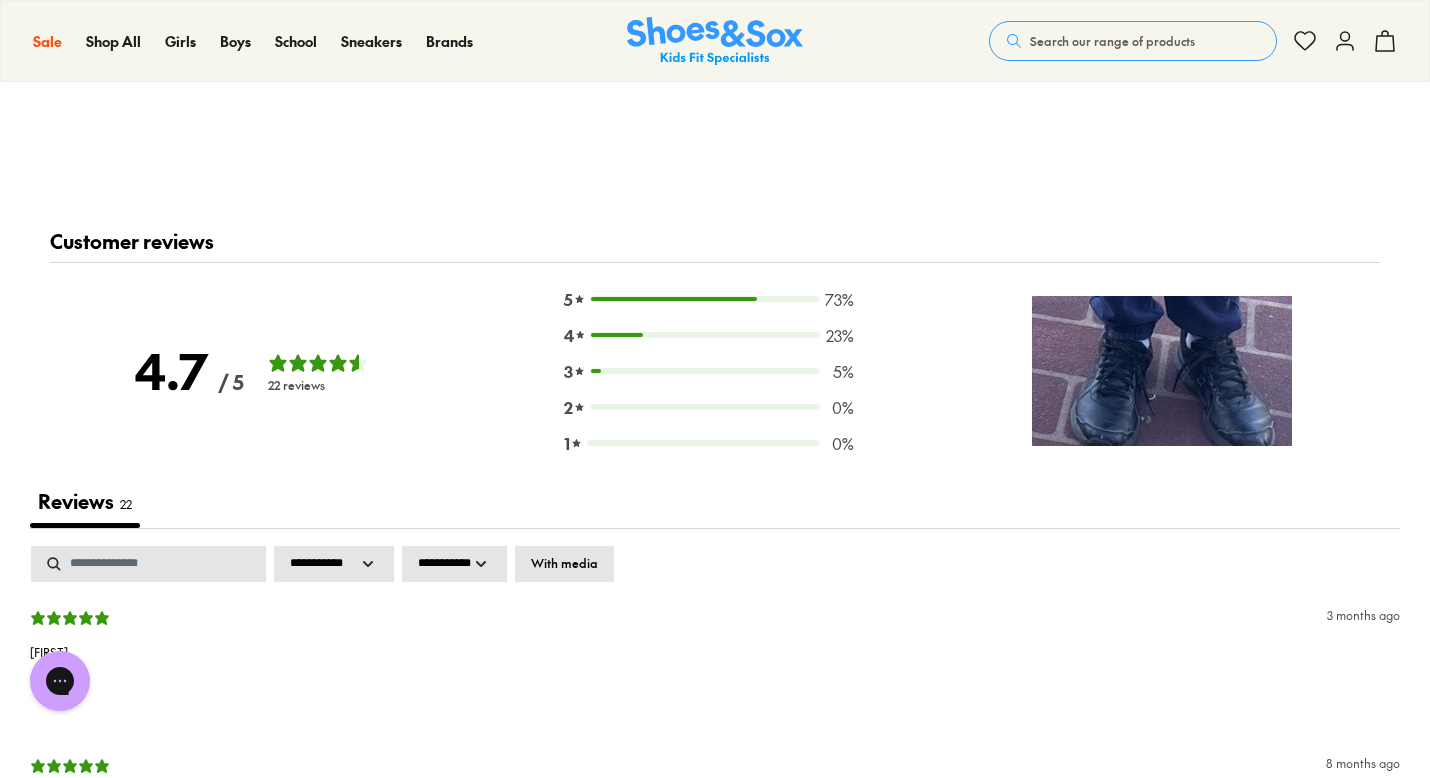 scroll, scrollTop: 2624, scrollLeft: 0, axis: vertical 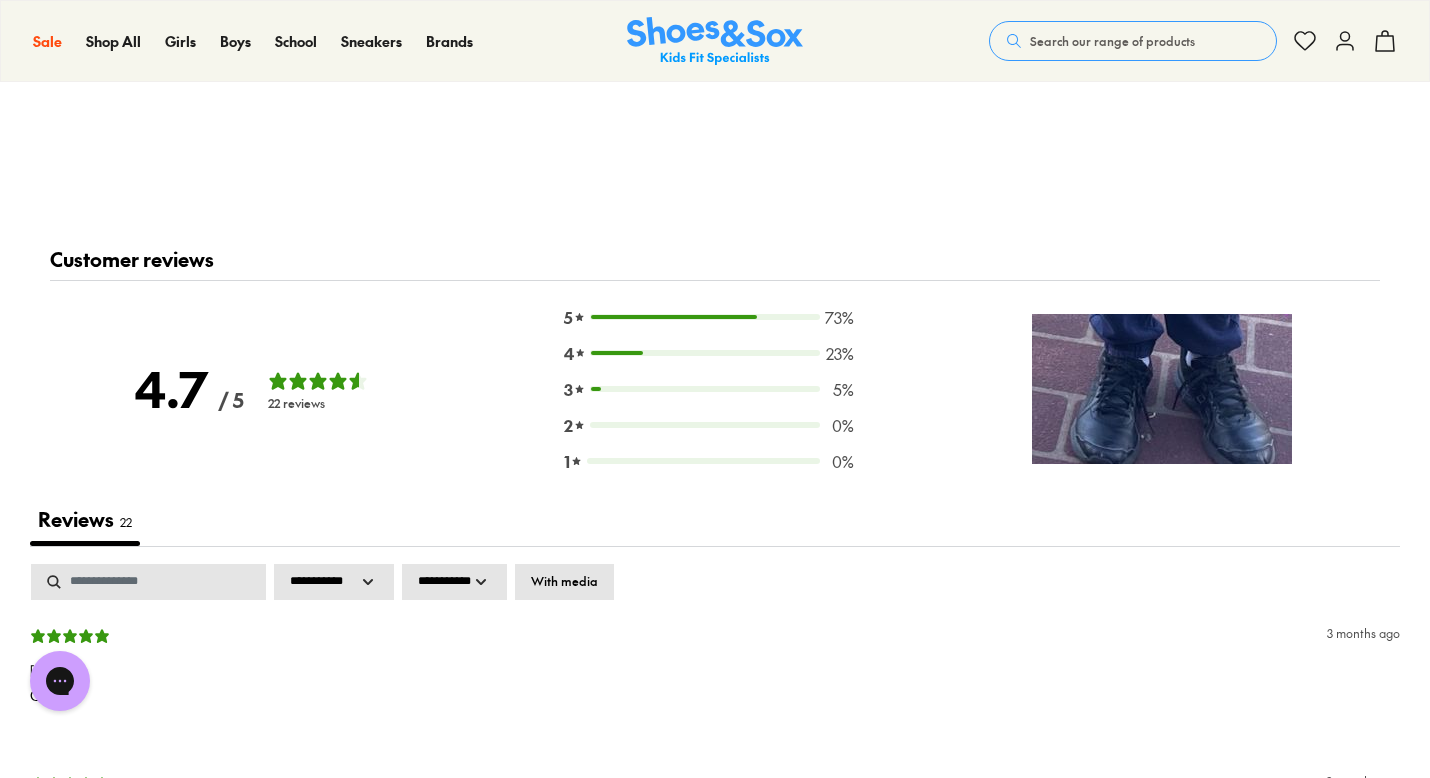 click at bounding box center (688, -311) 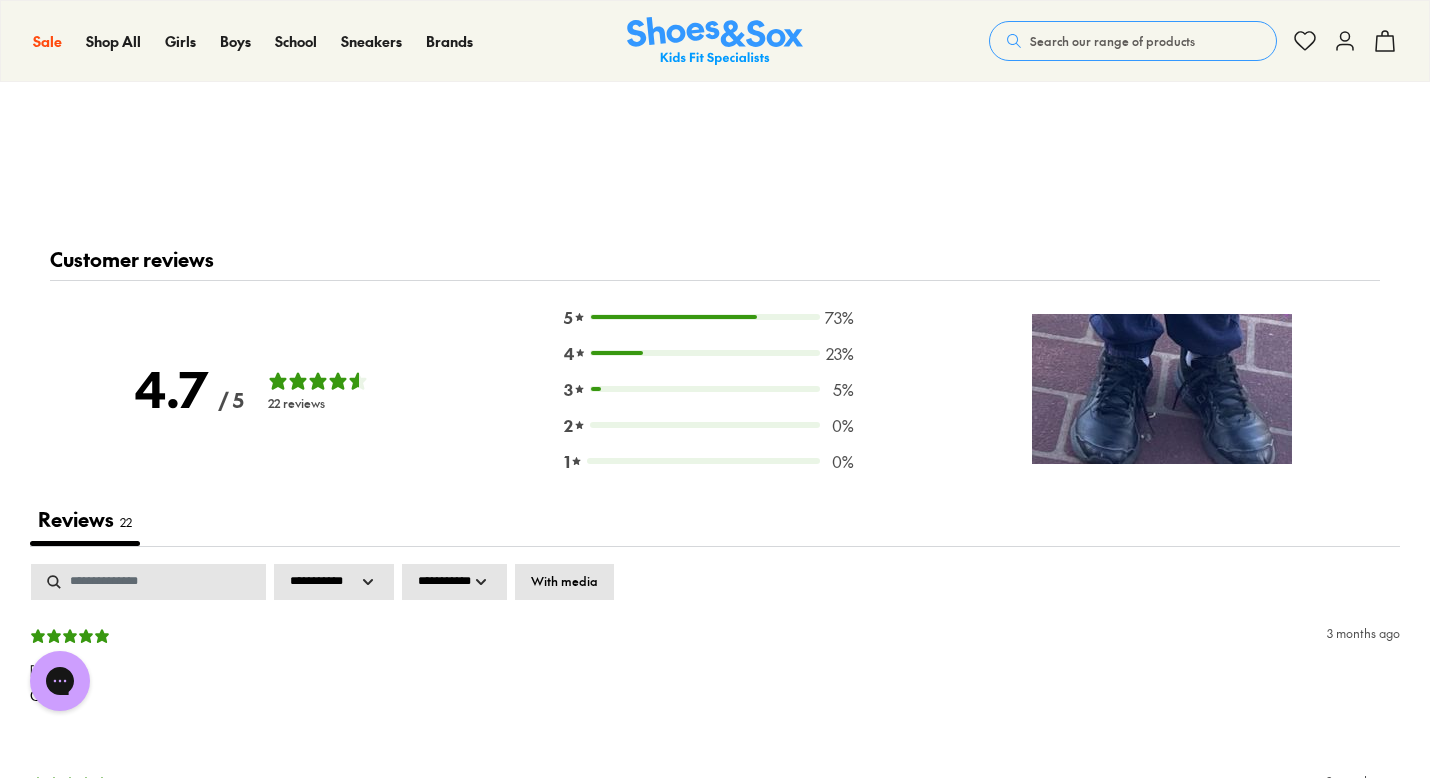 click at bounding box center [93, -311] 